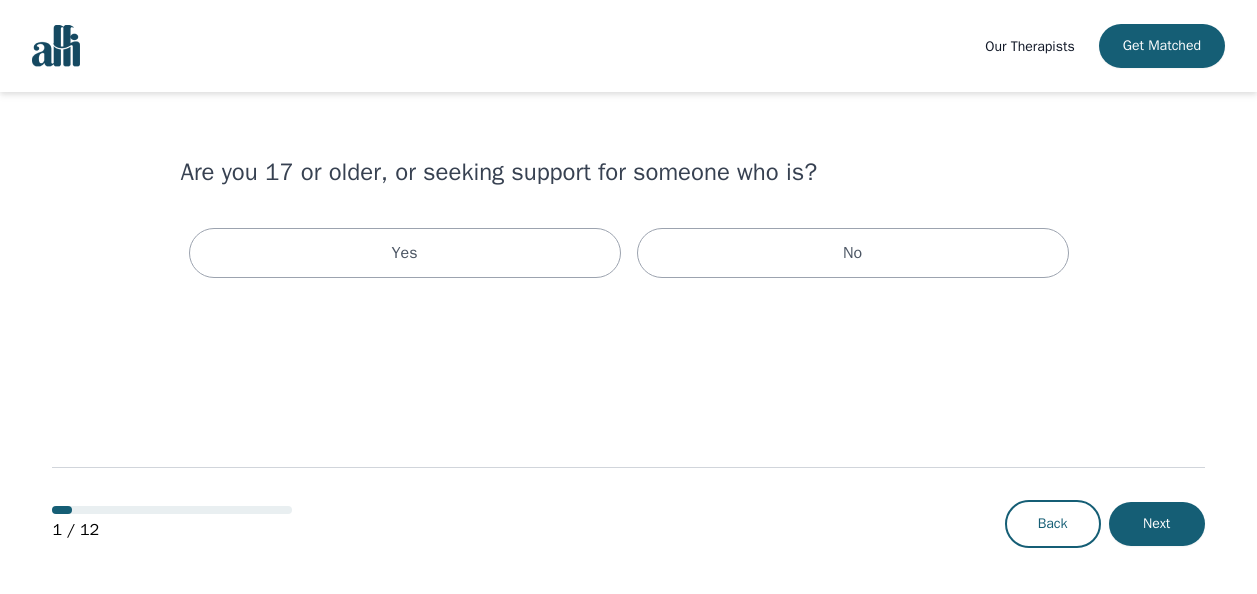 scroll, scrollTop: 0, scrollLeft: 0, axis: both 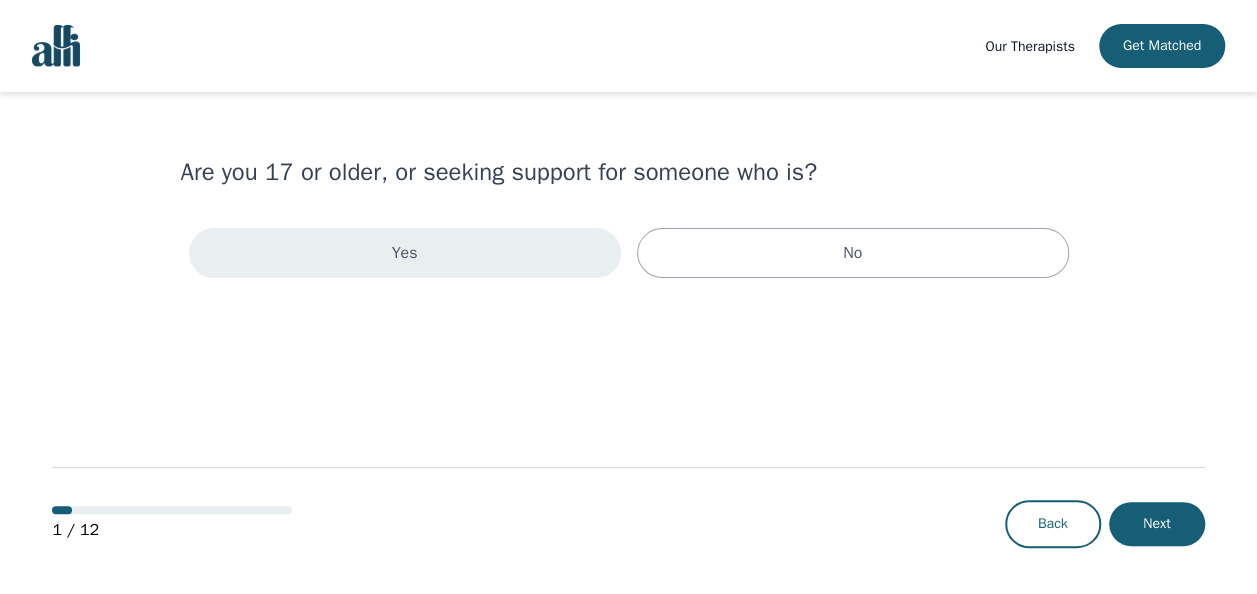 click on "Yes" at bounding box center [405, 253] 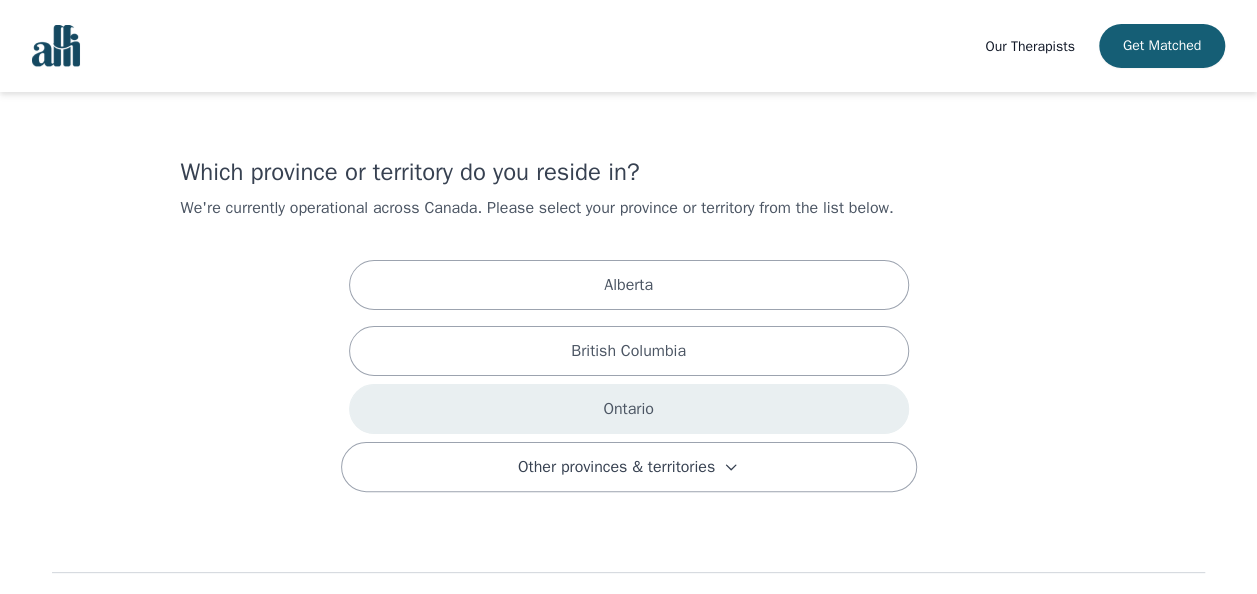click on "Ontario" at bounding box center (629, 409) 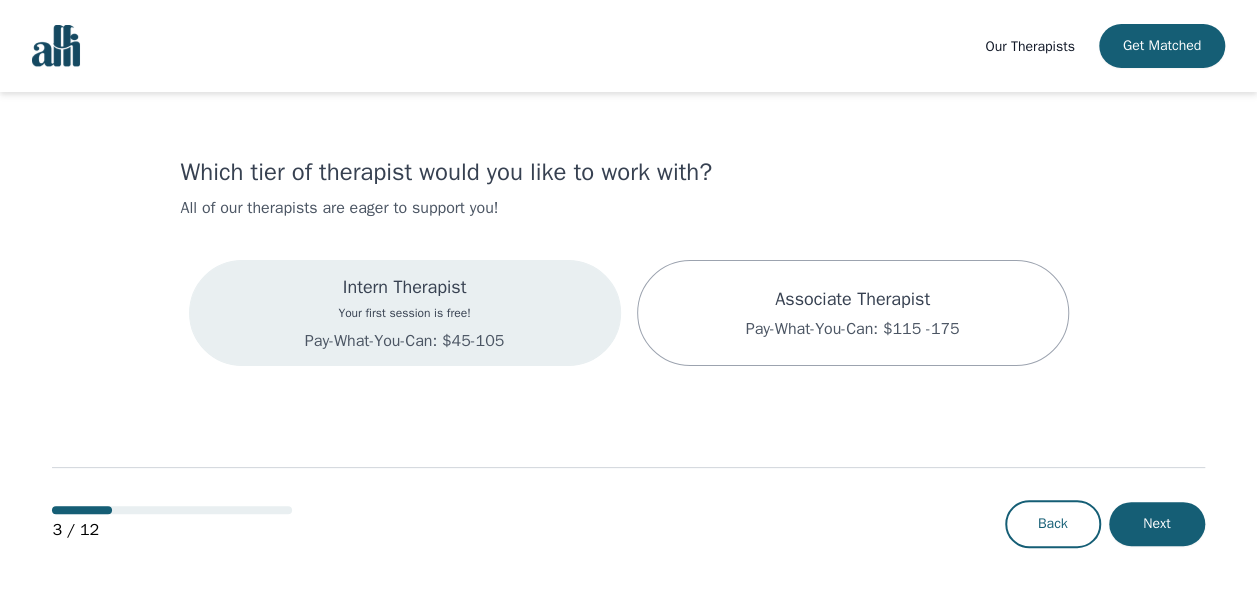 click on "Intern Therapist Your first session is free! Pay-What-You-Can: $45-105" at bounding box center [405, 313] 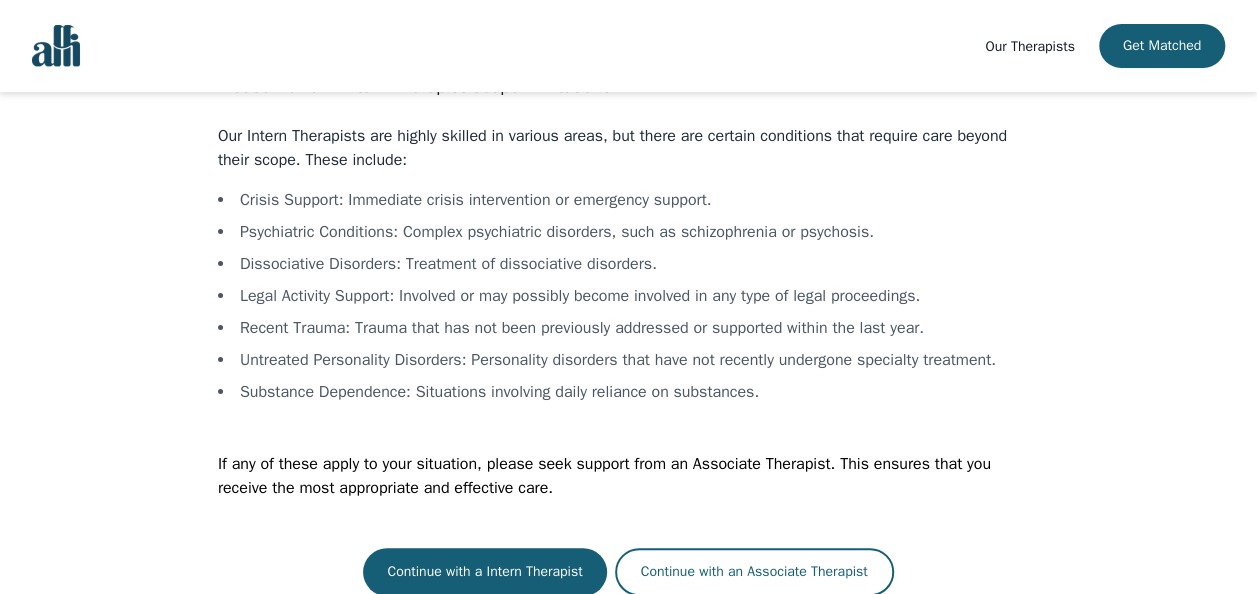 scroll, scrollTop: 94, scrollLeft: 0, axis: vertical 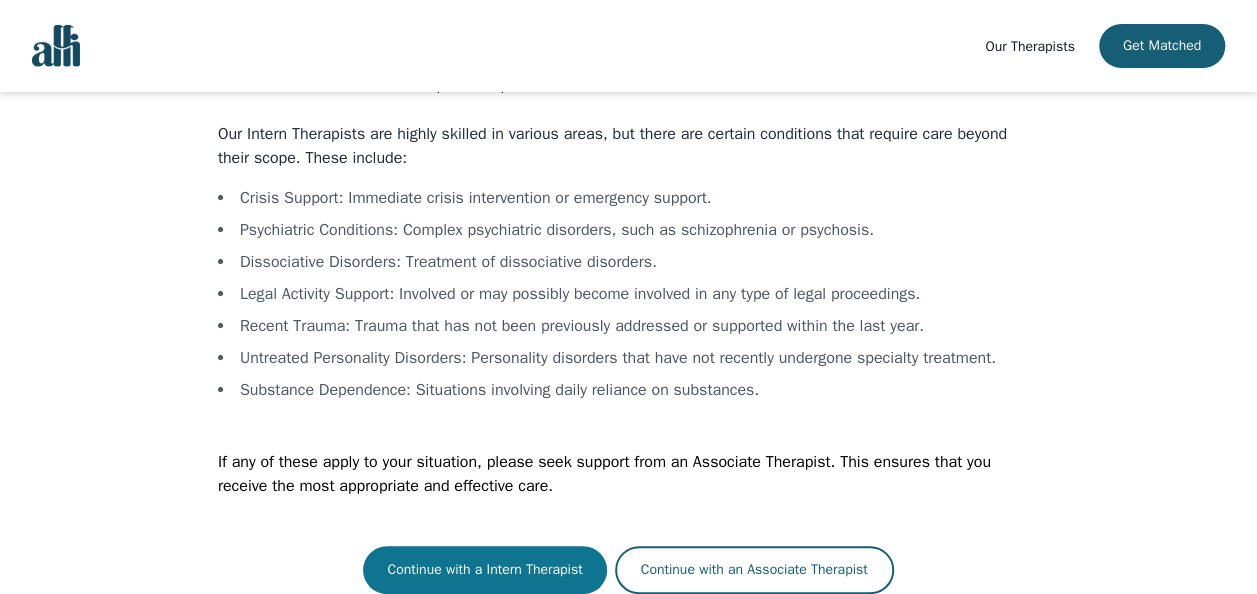 click on "Continue with a Intern Therapist" at bounding box center (484, 570) 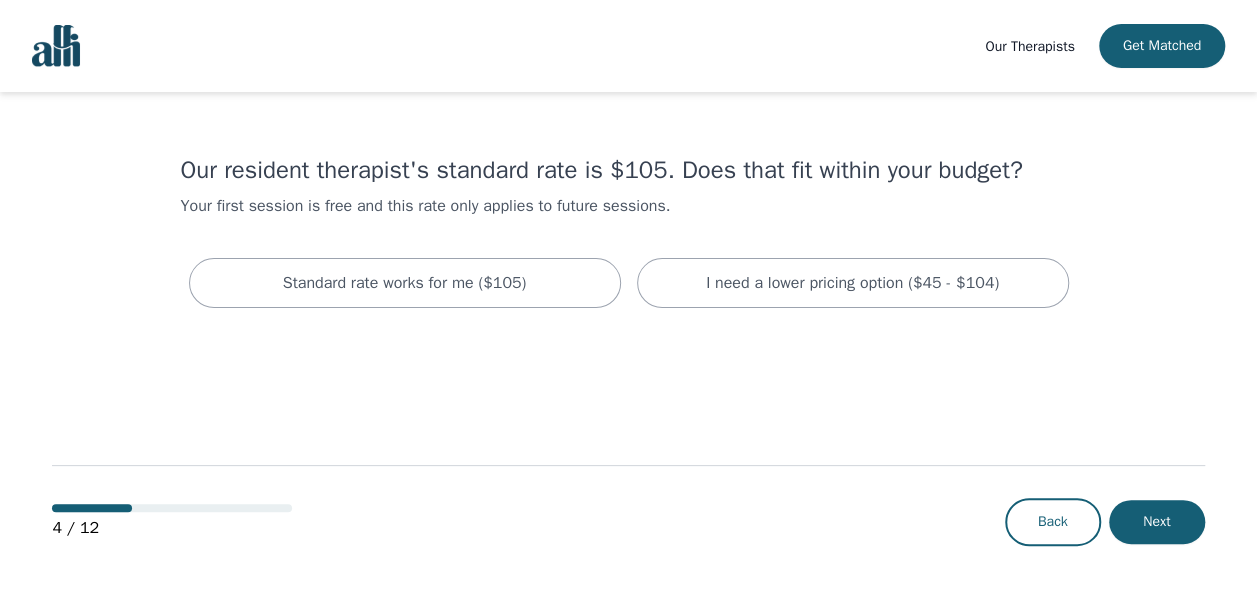 scroll, scrollTop: 0, scrollLeft: 0, axis: both 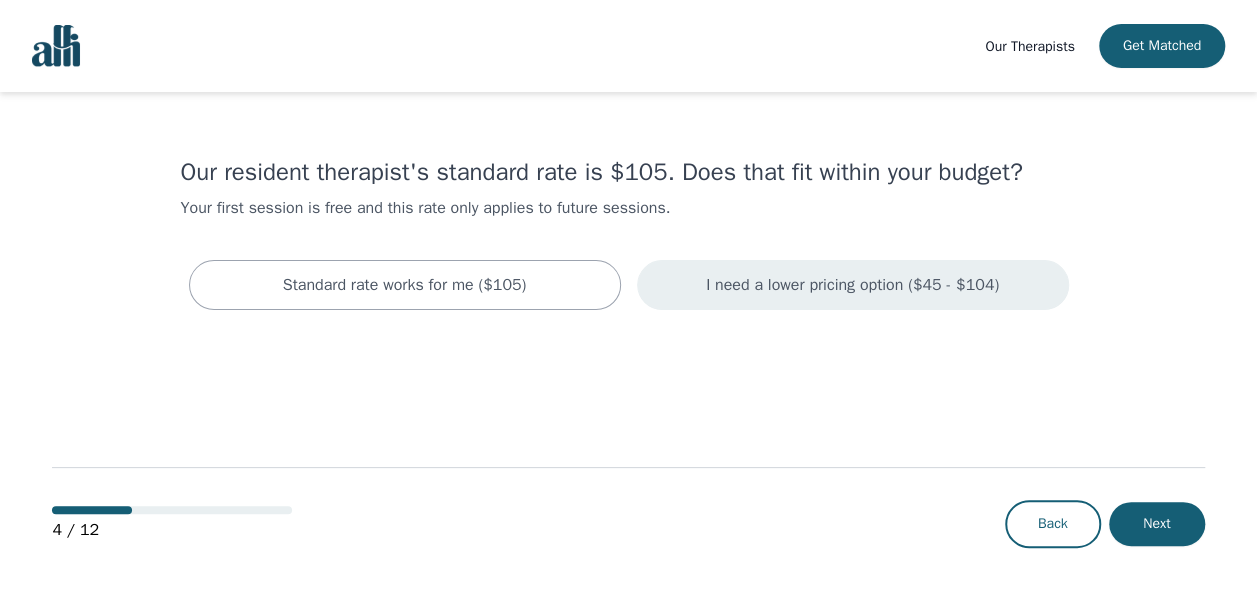 click on "I need a lower pricing option ($45 - $104)" at bounding box center [852, 285] 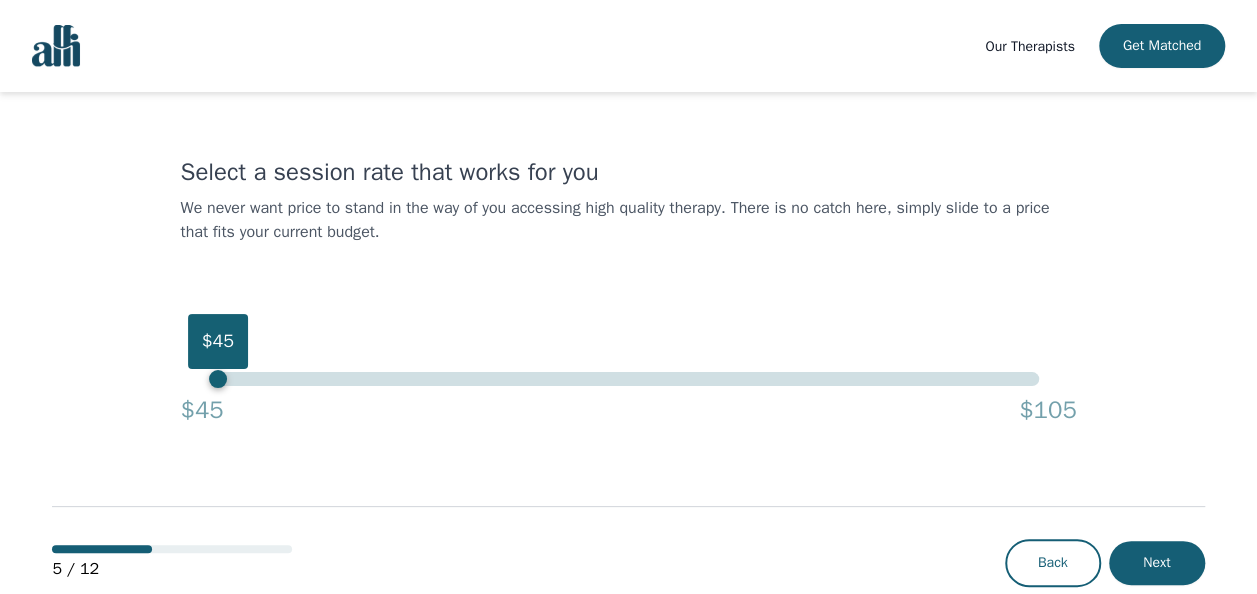 drag, startPoint x: 1042, startPoint y: 382, endPoint x: 130, endPoint y: 552, distance: 927.709 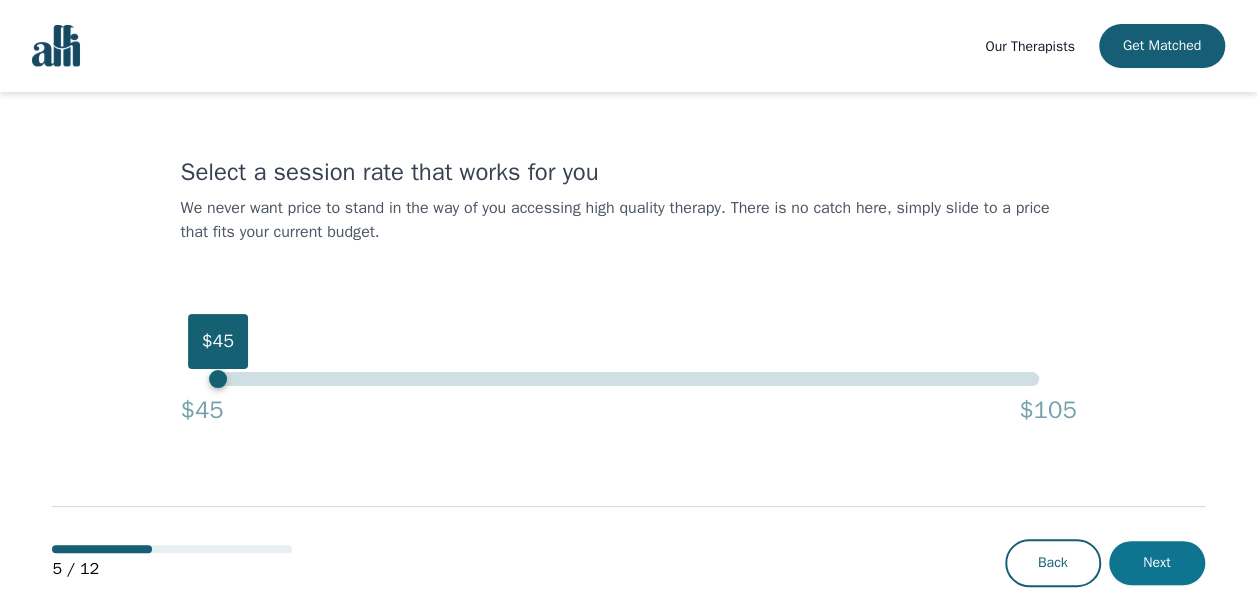 click on "Next" at bounding box center (1157, 563) 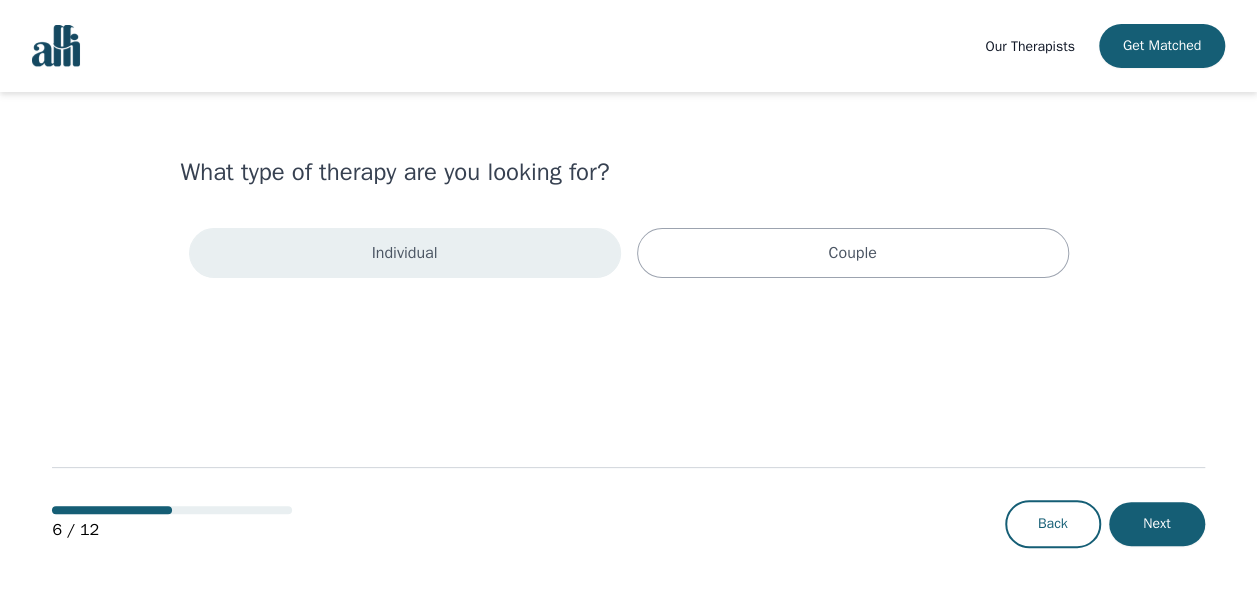 click on "Individual" at bounding box center (405, 253) 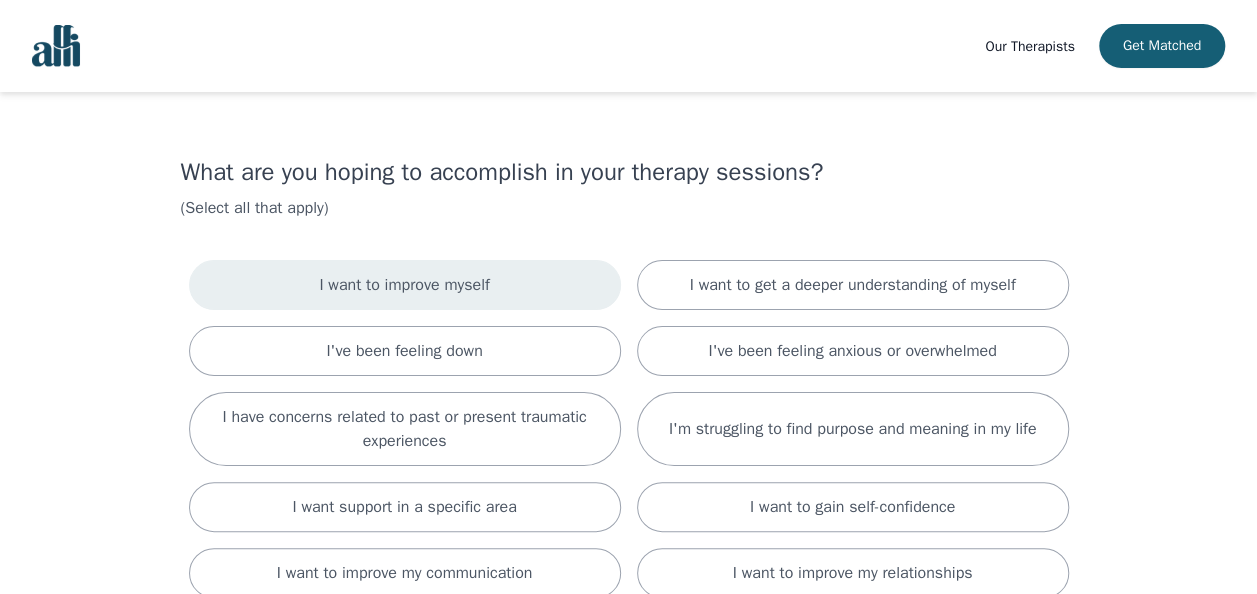 click on "I want to improve myself" at bounding box center (405, 285) 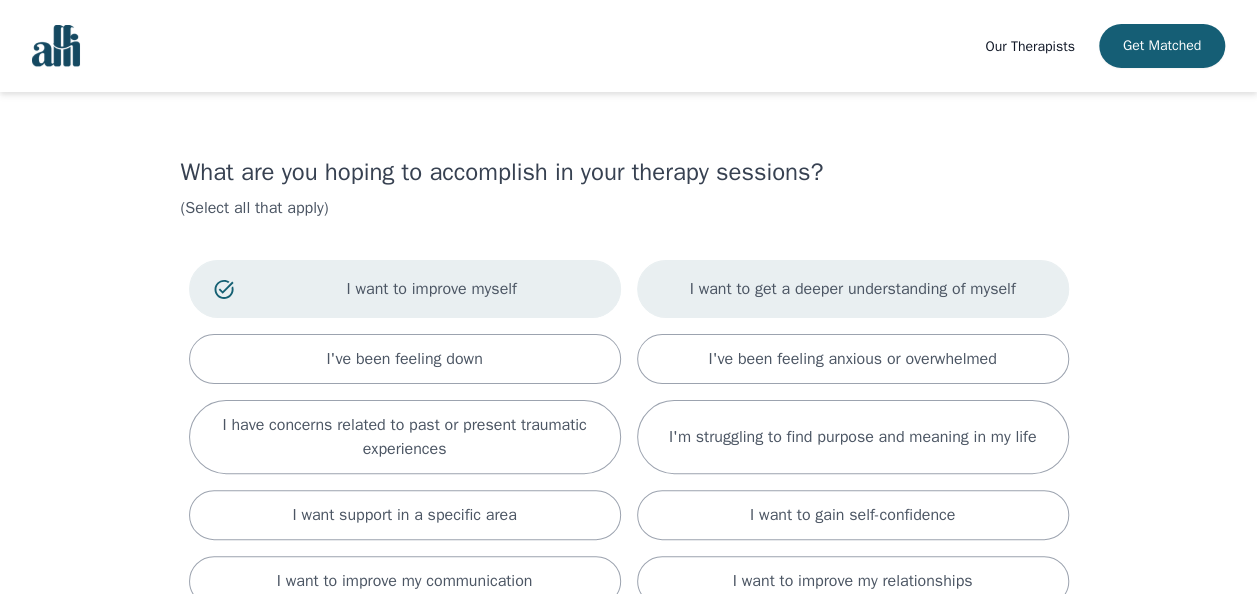 click on "I want to get a deeper understanding of myself" at bounding box center [853, 289] 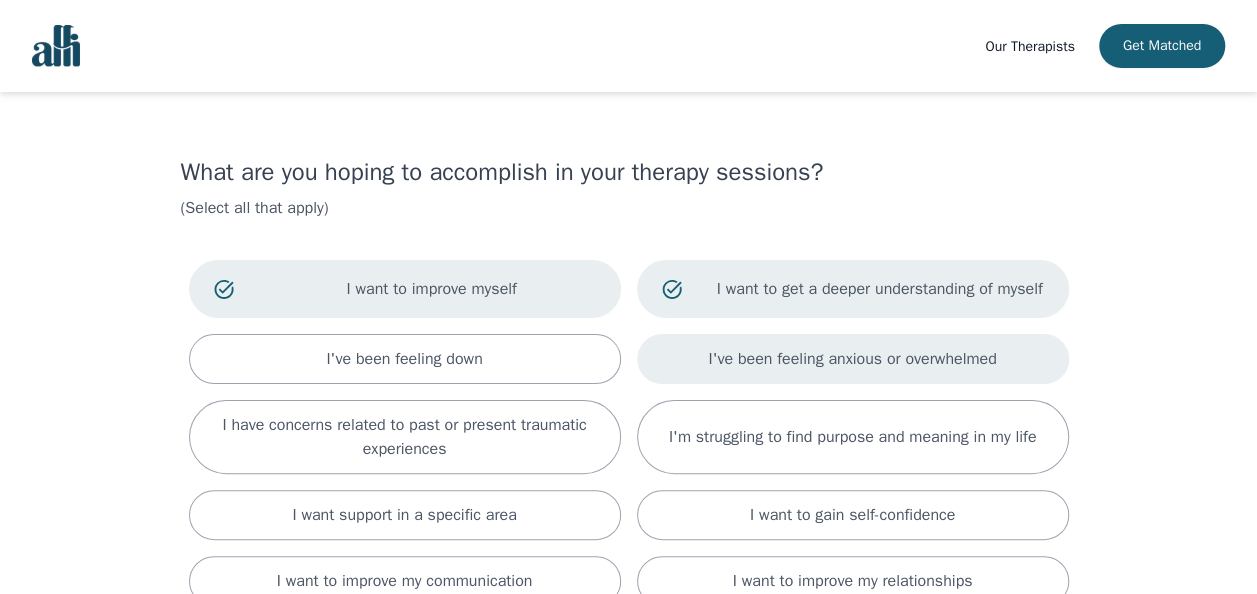 click on "I've been feeling anxious or overwhelmed" at bounding box center (852, 359) 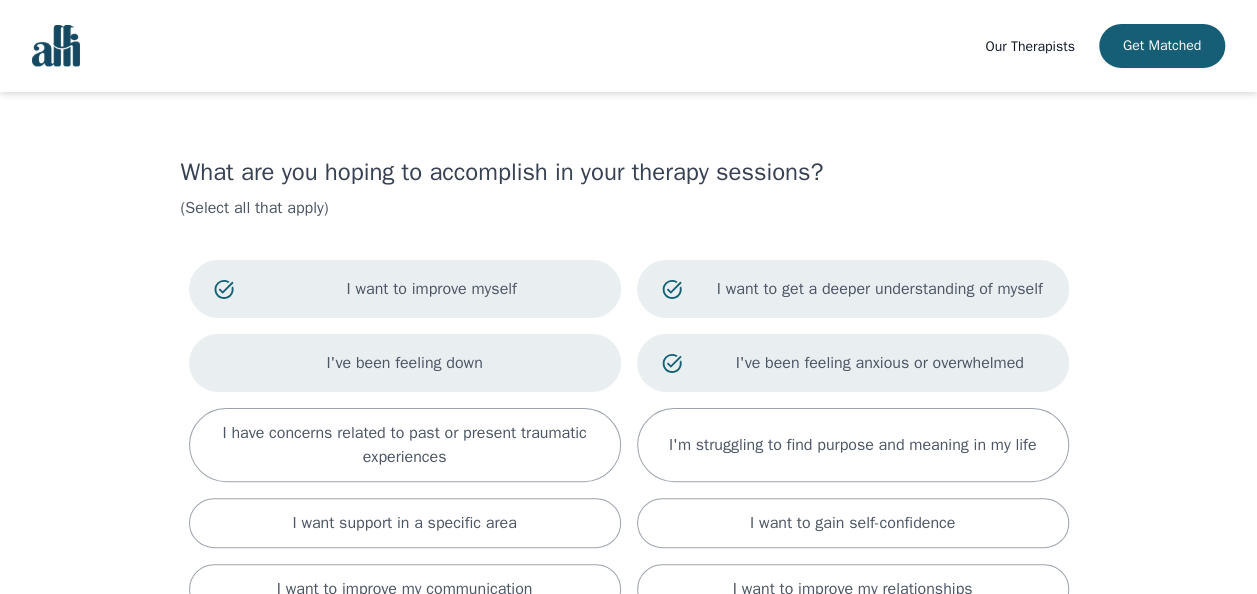 click on "I've been feeling down" at bounding box center [405, 363] 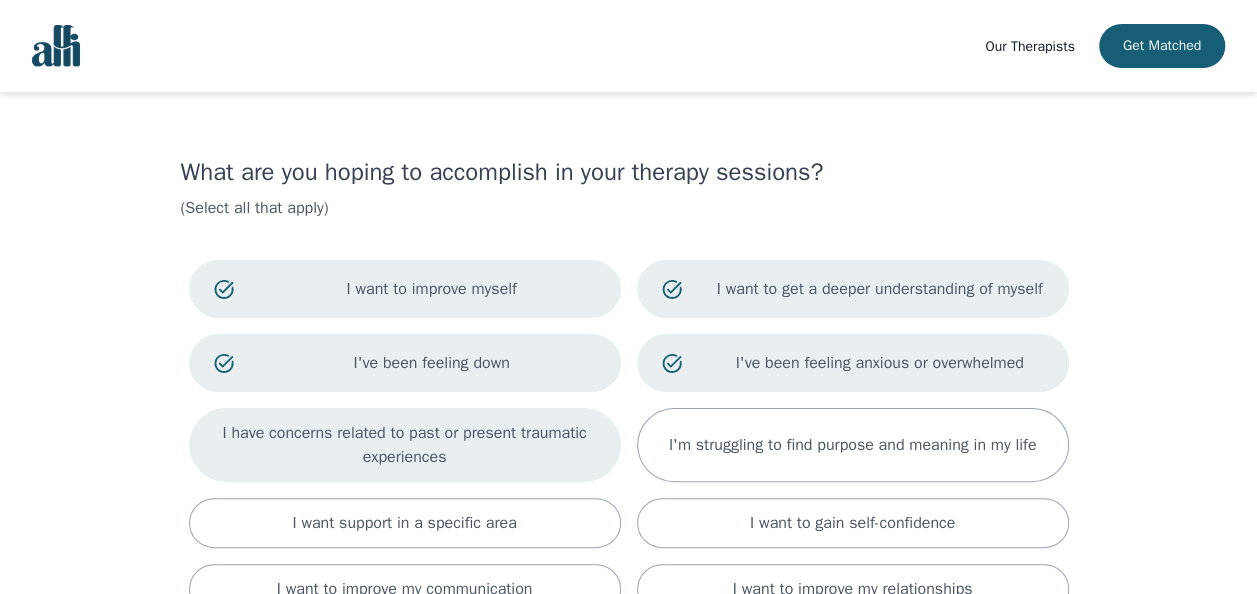 click on "I have concerns related to past or present traumatic experiences" at bounding box center (405, 445) 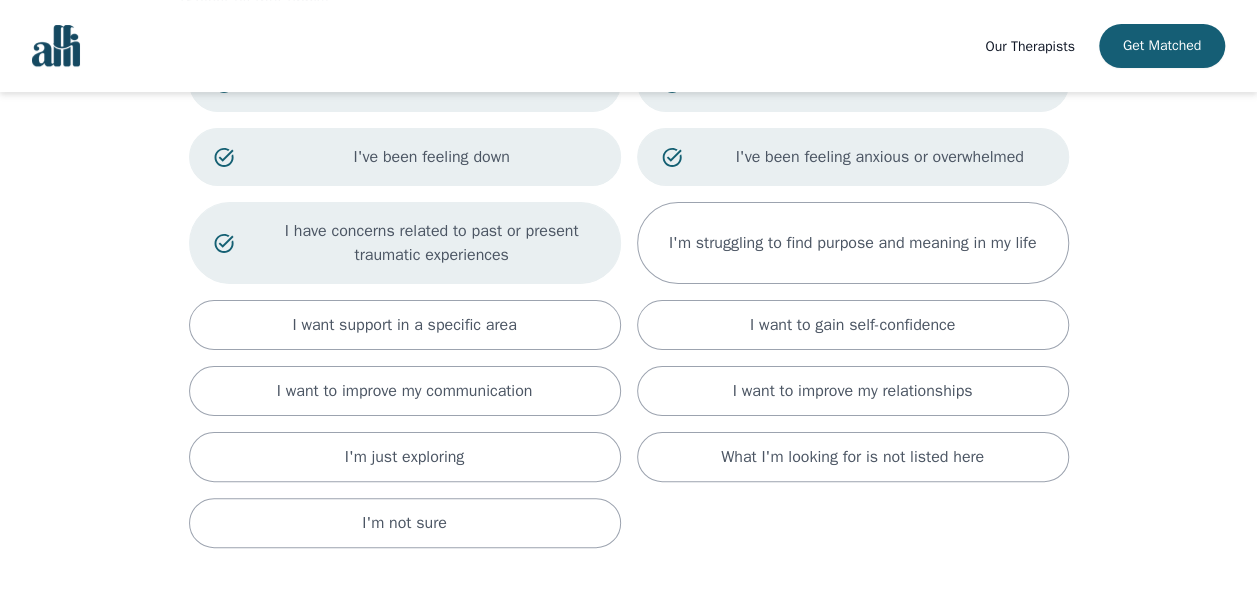 scroll, scrollTop: 211, scrollLeft: 0, axis: vertical 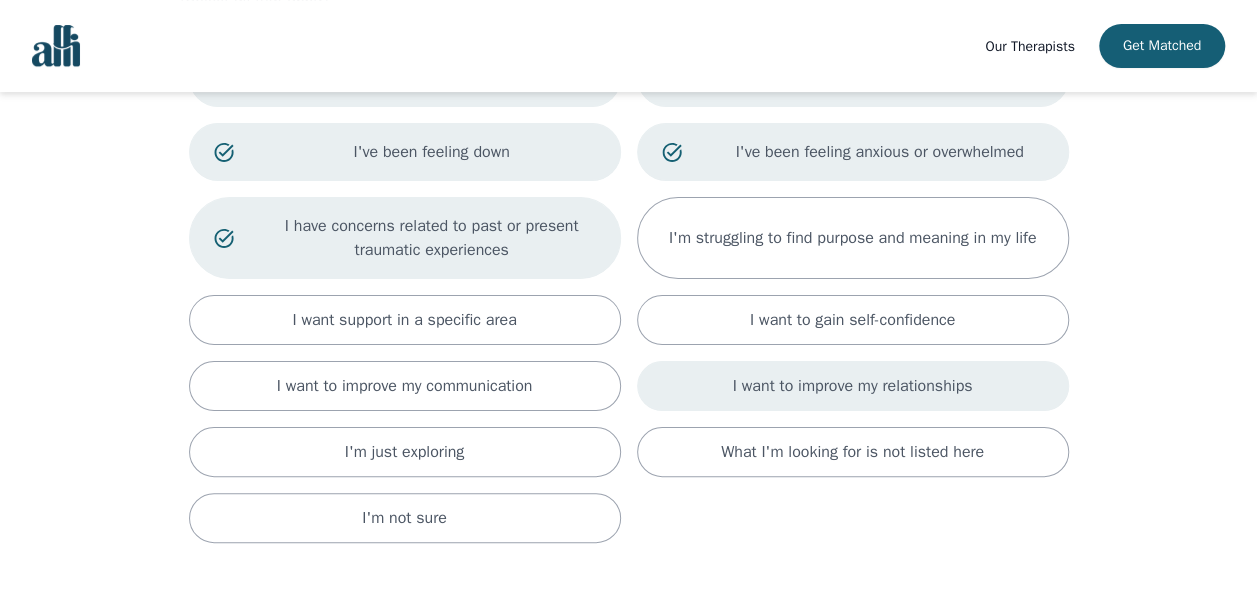 click on "I want to improve my relationships" at bounding box center [853, 386] 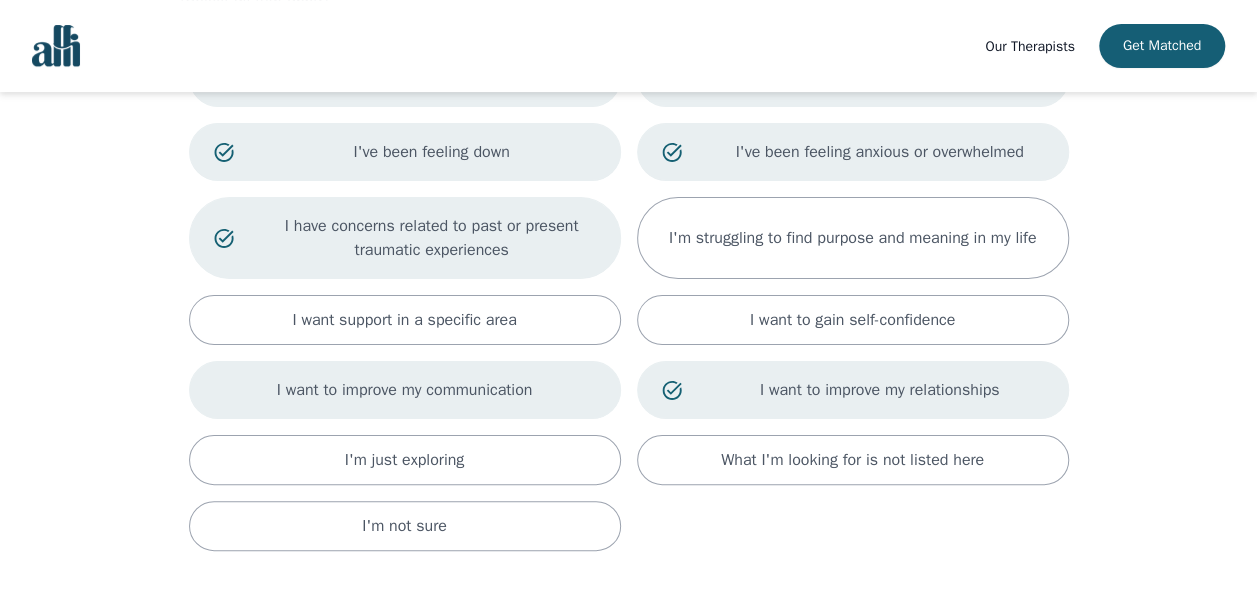 click on "I want to improve my communication" at bounding box center (405, 390) 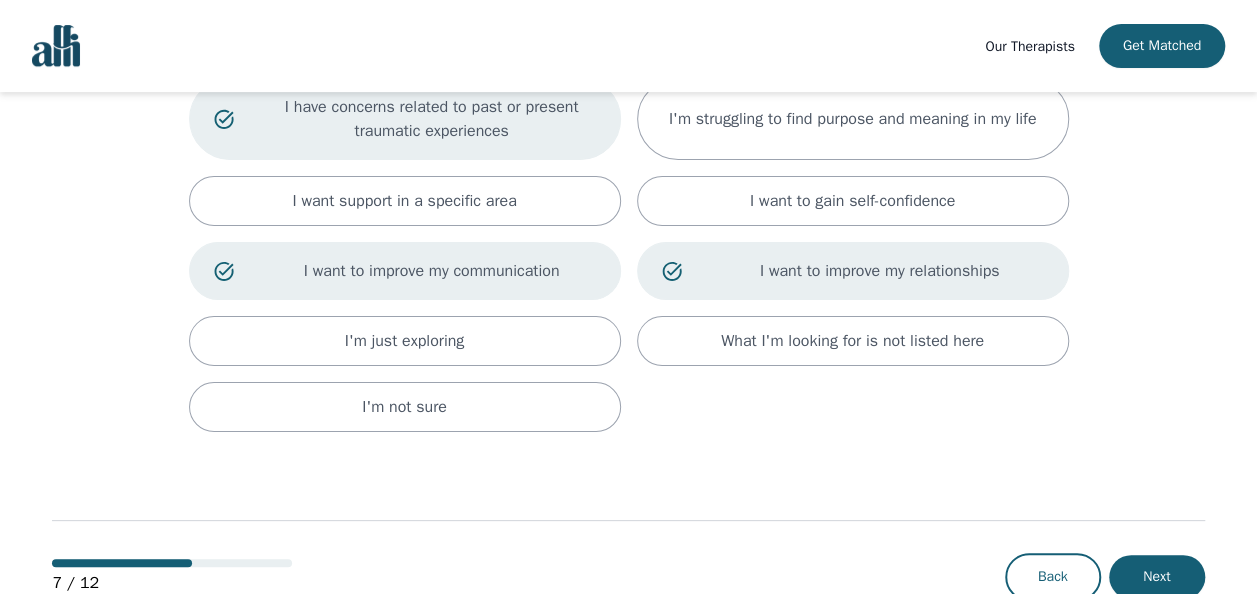 scroll, scrollTop: 332, scrollLeft: 0, axis: vertical 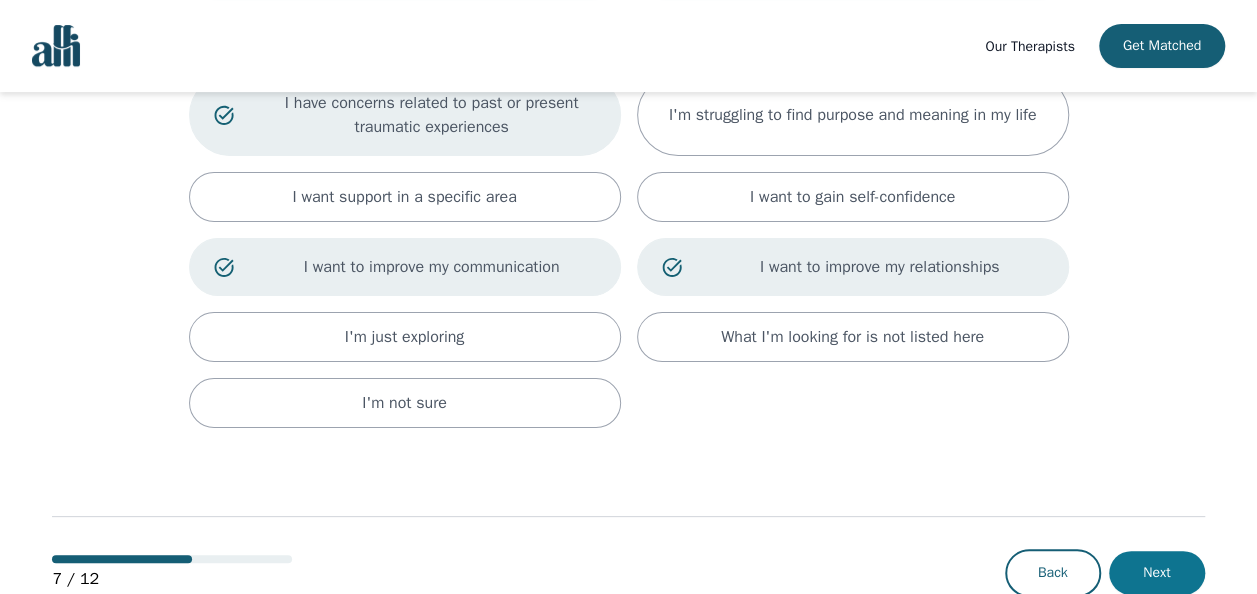 click on "Next" at bounding box center [1157, 573] 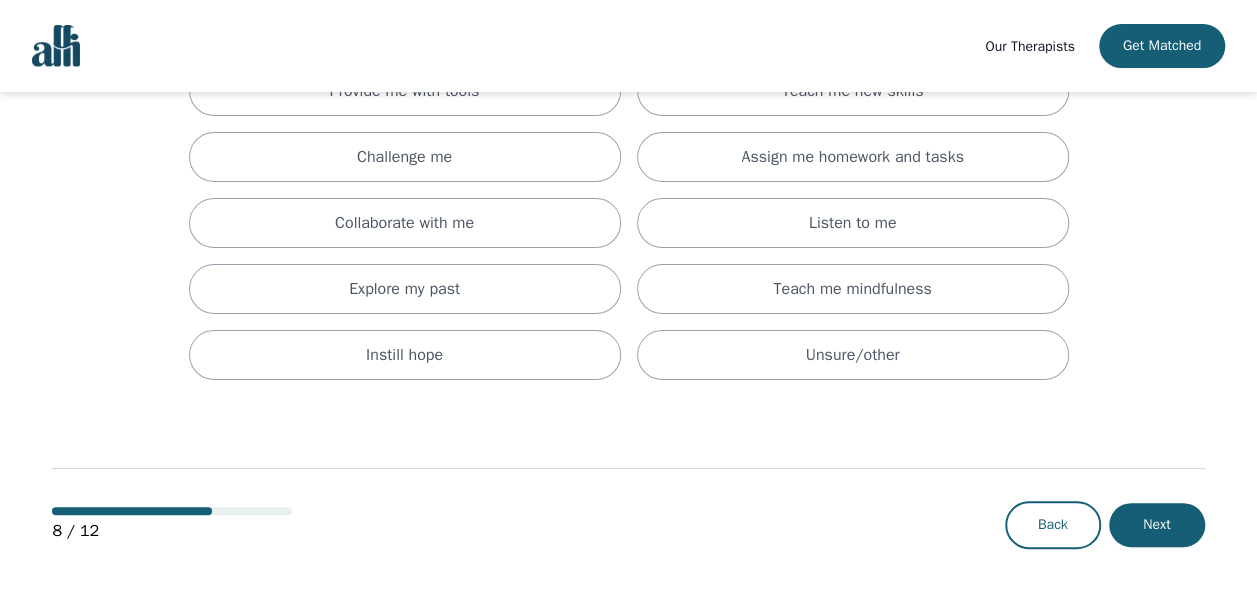 scroll, scrollTop: 0, scrollLeft: 0, axis: both 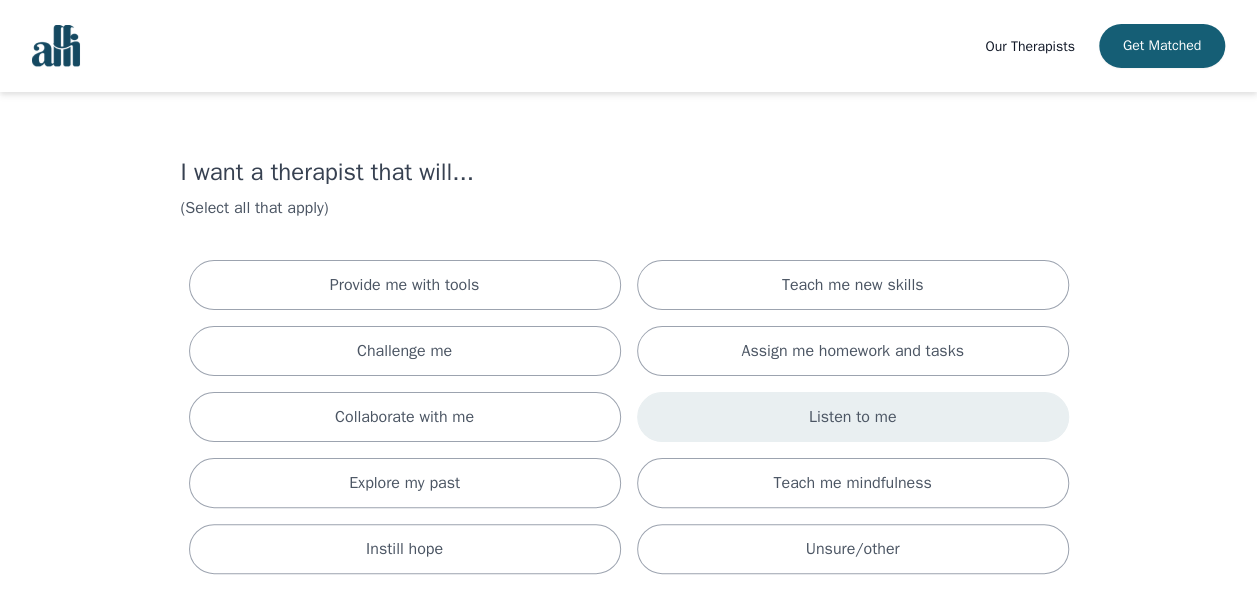 click on "Listen to me" at bounding box center [853, 417] 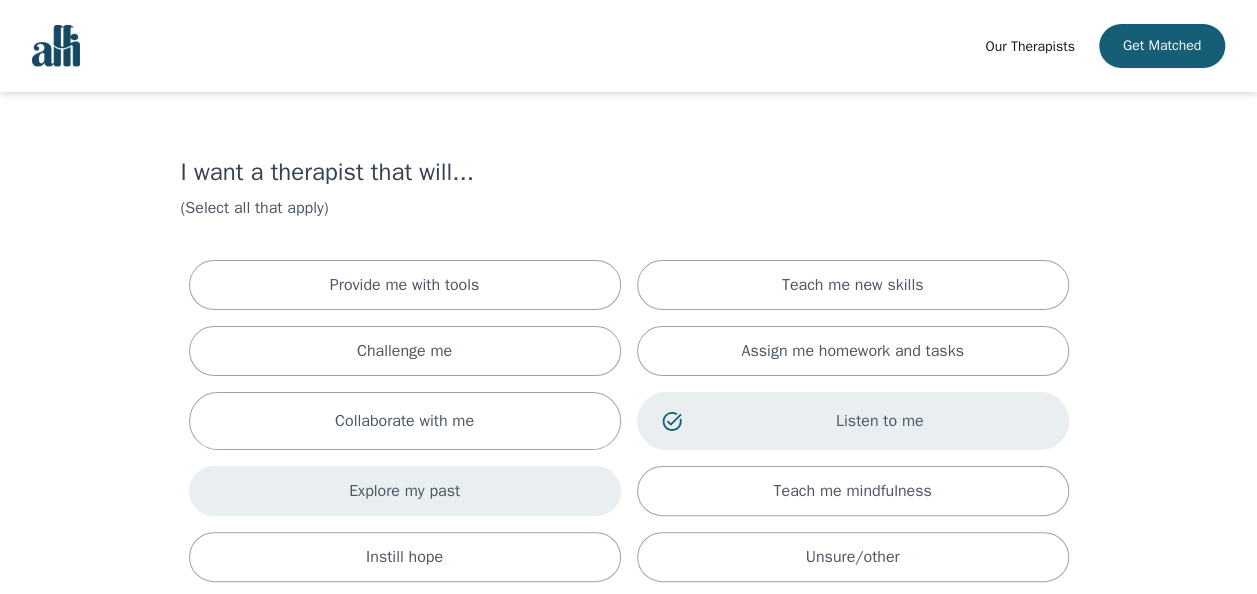 click on "Explore my past" at bounding box center (405, 491) 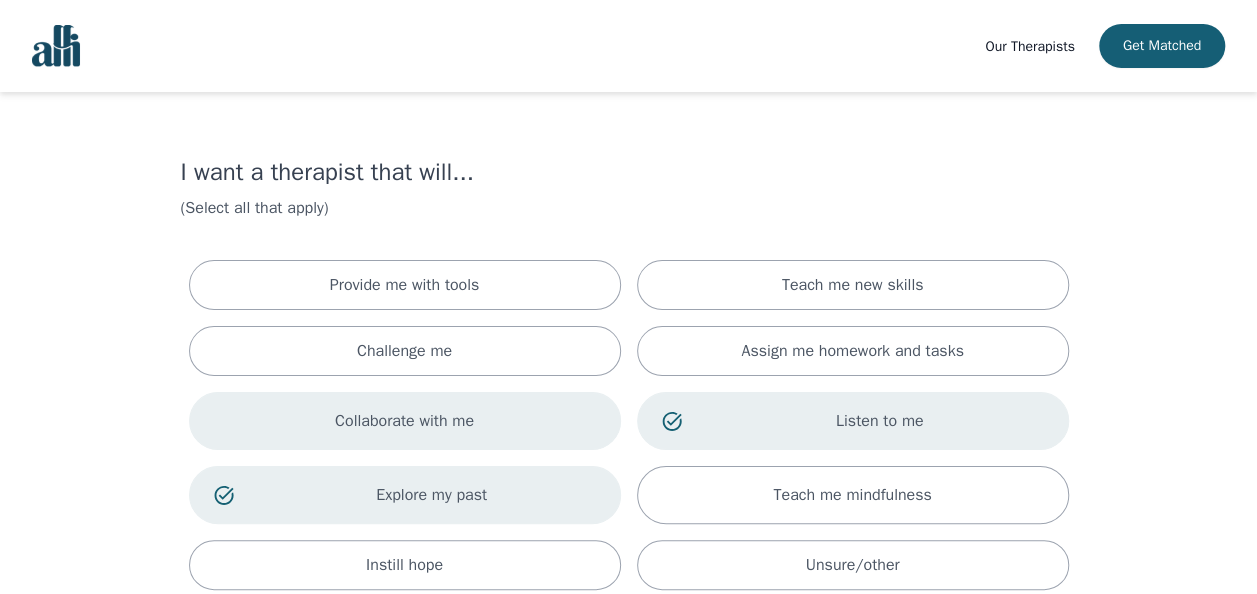 click on "Collaborate with me" at bounding box center (405, 421) 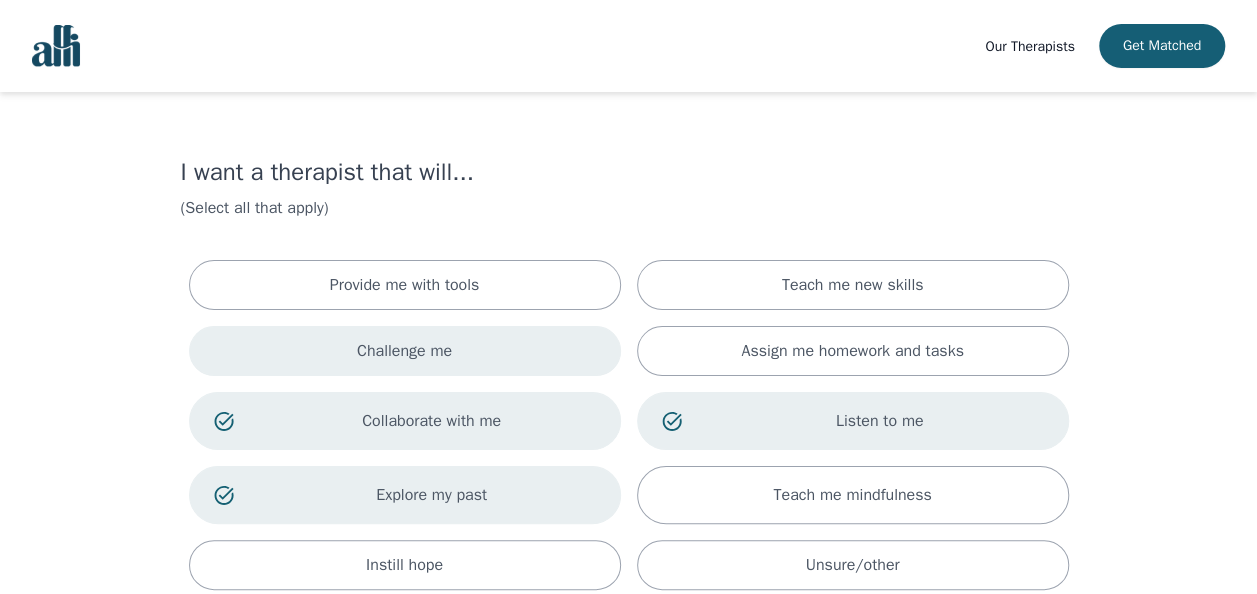 click on "Challenge me" at bounding box center (405, 351) 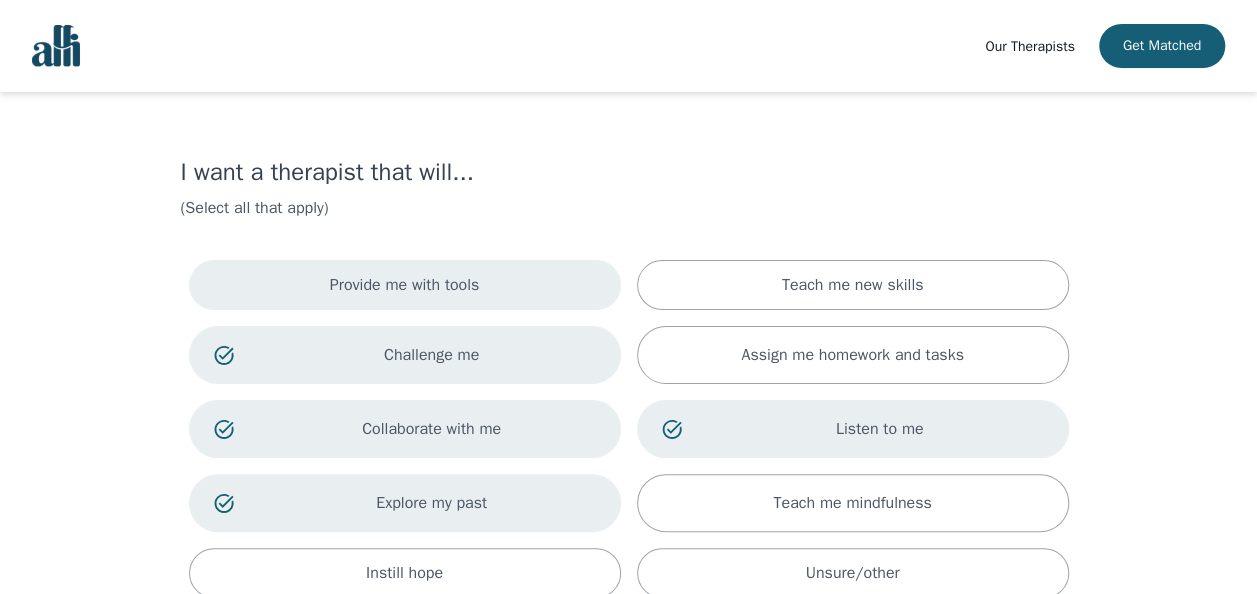 click on "Provide me with tools" at bounding box center [405, 285] 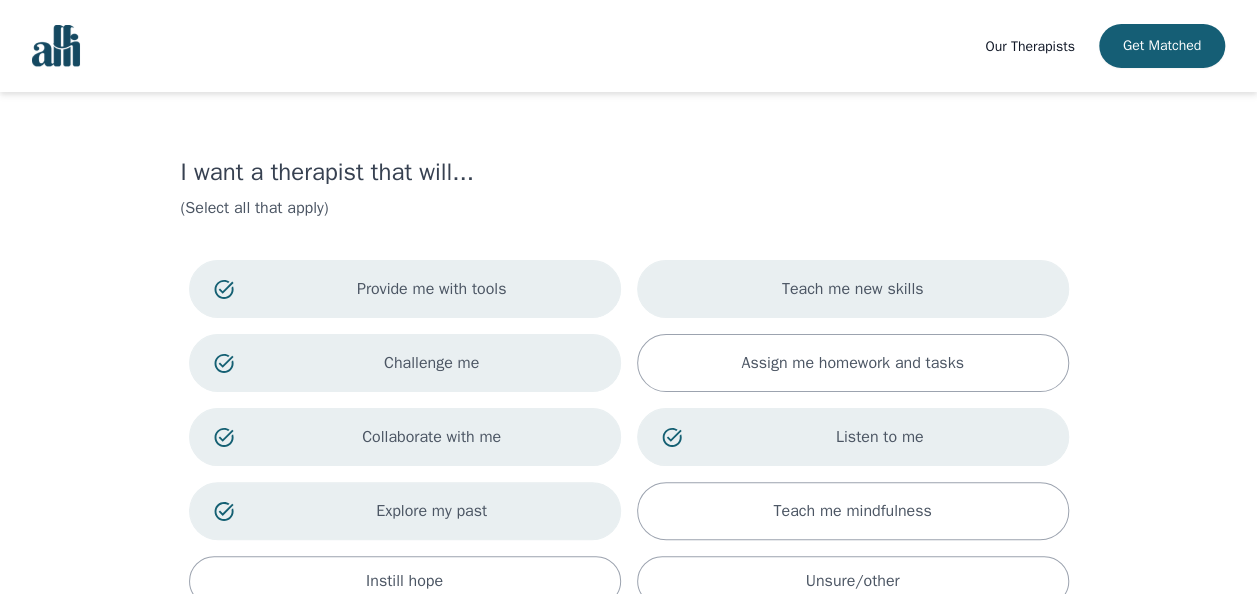 click on "Teach me new skills" at bounding box center [853, 289] 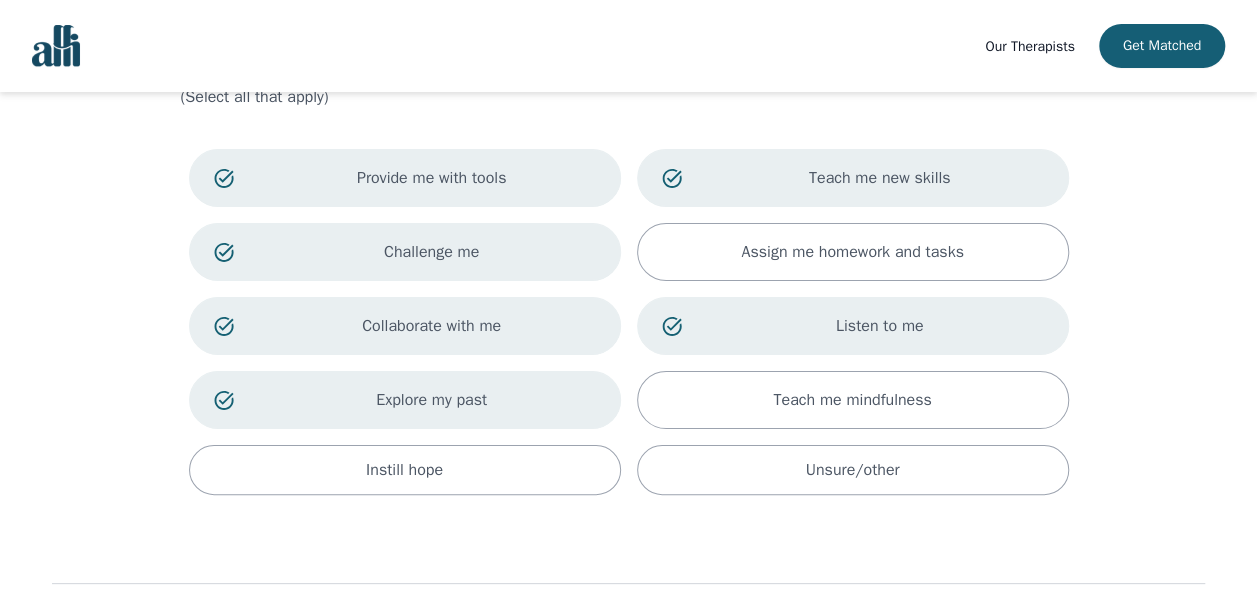 scroll, scrollTop: 112, scrollLeft: 0, axis: vertical 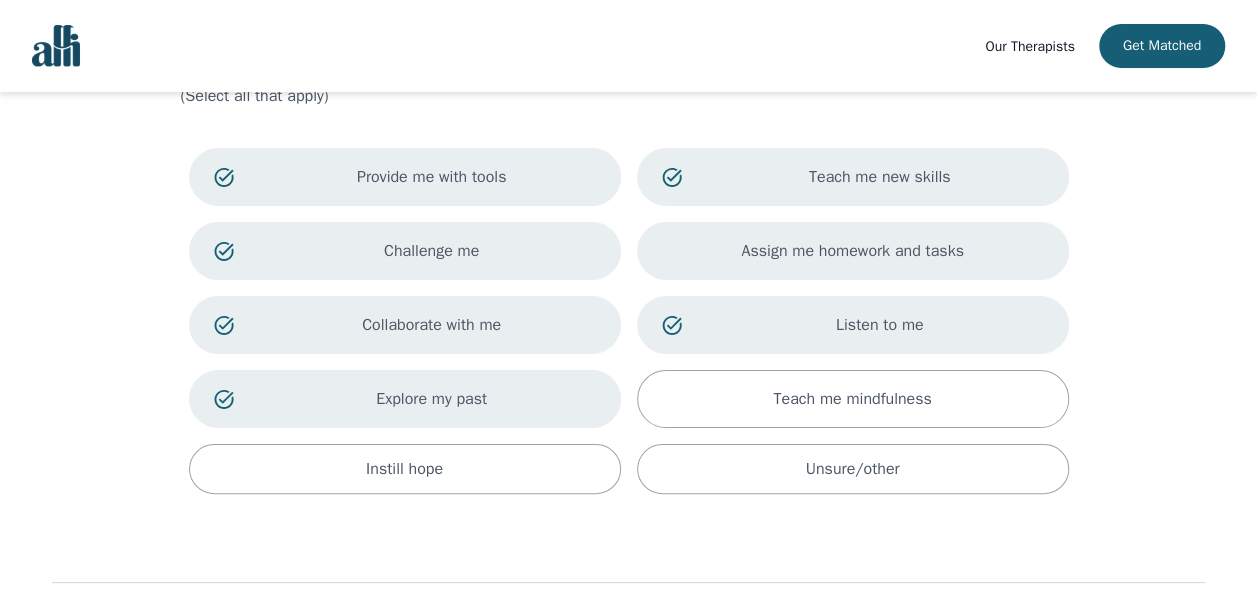 click on "Assign me homework and tasks" at bounding box center (852, 251) 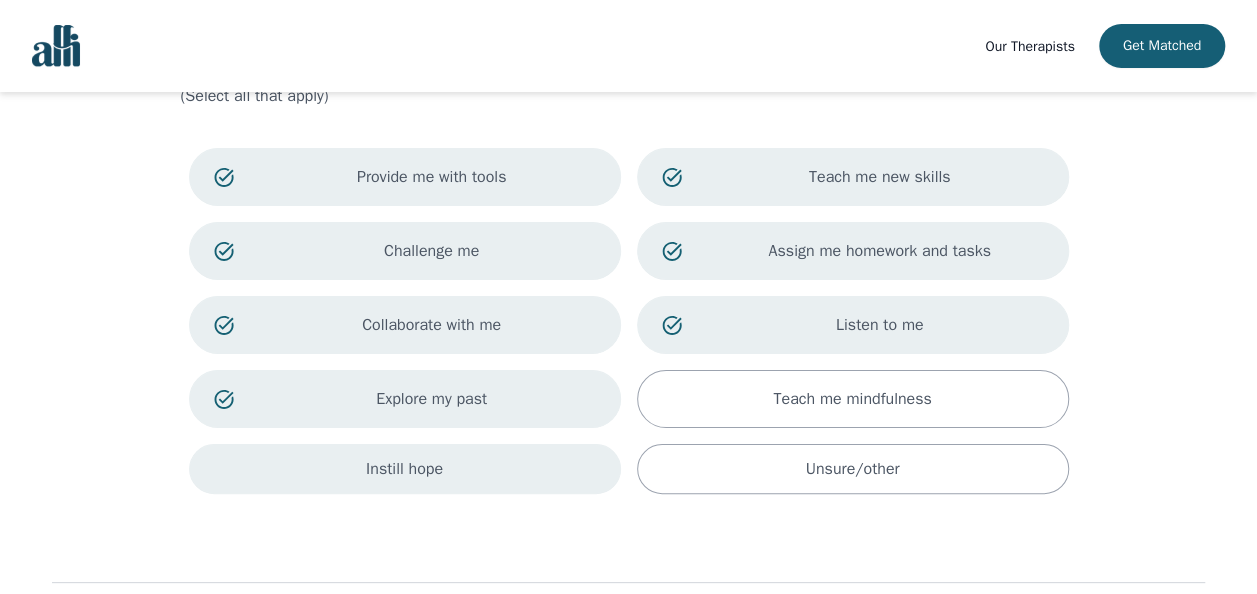 click on "Instill hope" at bounding box center [405, 469] 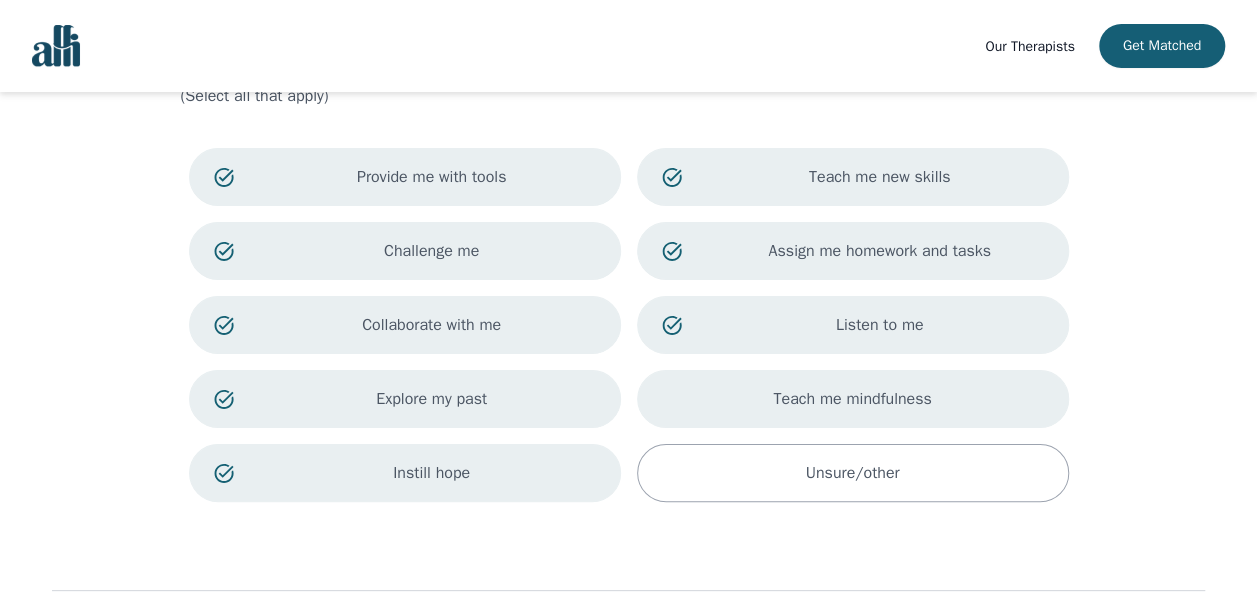 click on "Teach me mindfulness" at bounding box center [853, 399] 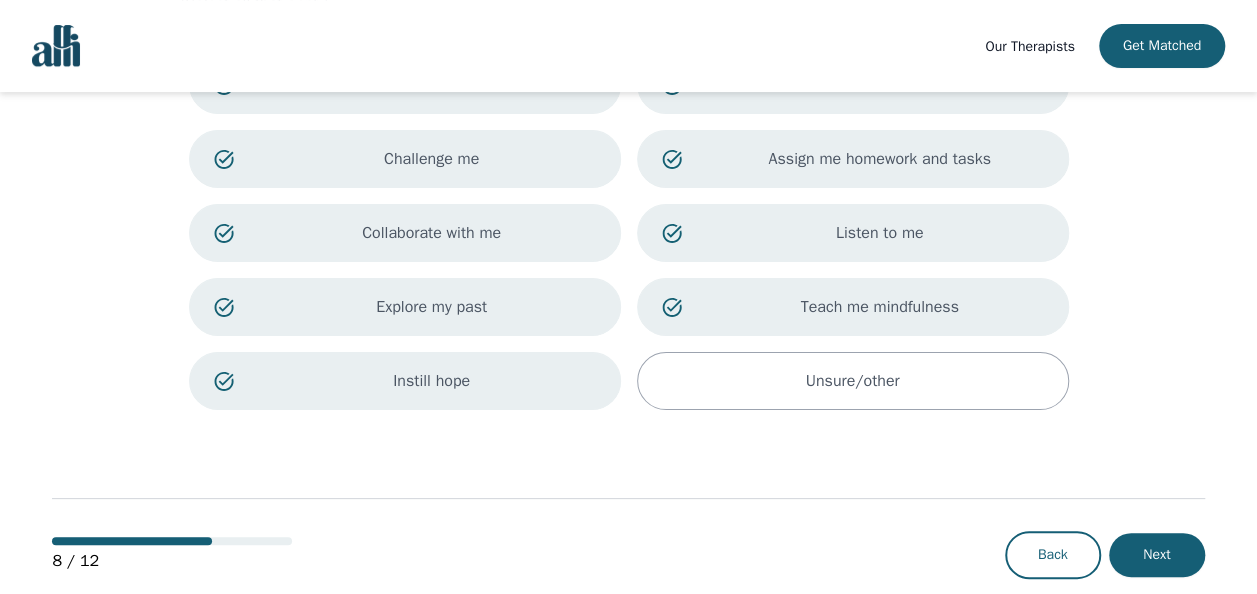 scroll, scrollTop: 234, scrollLeft: 0, axis: vertical 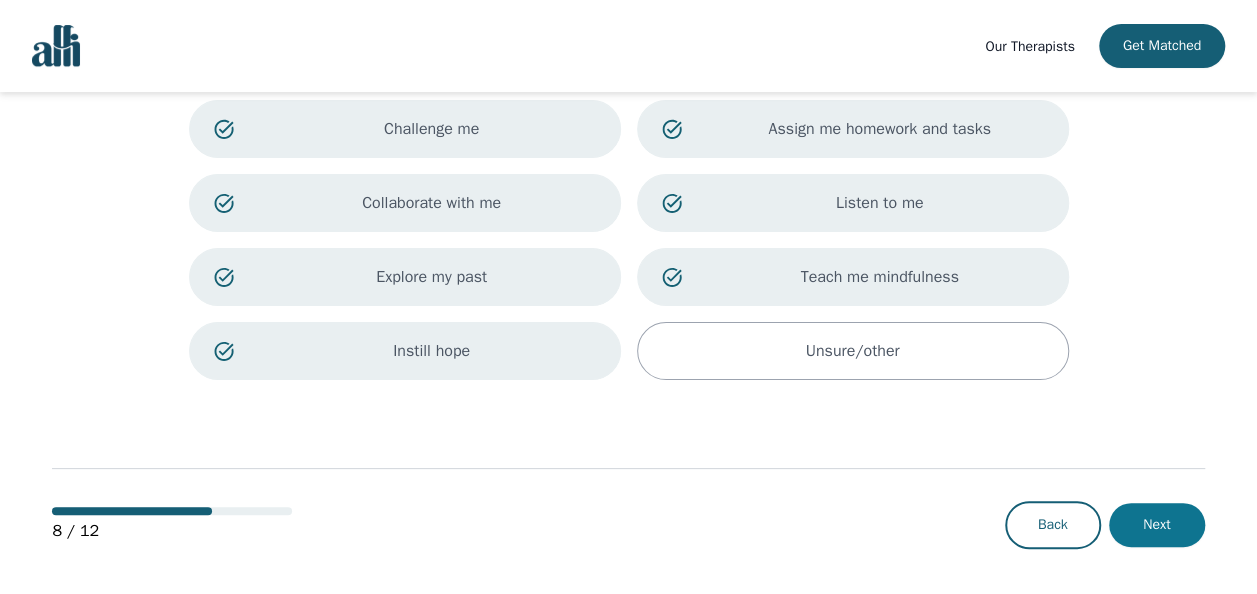 click on "Next" at bounding box center [1157, 525] 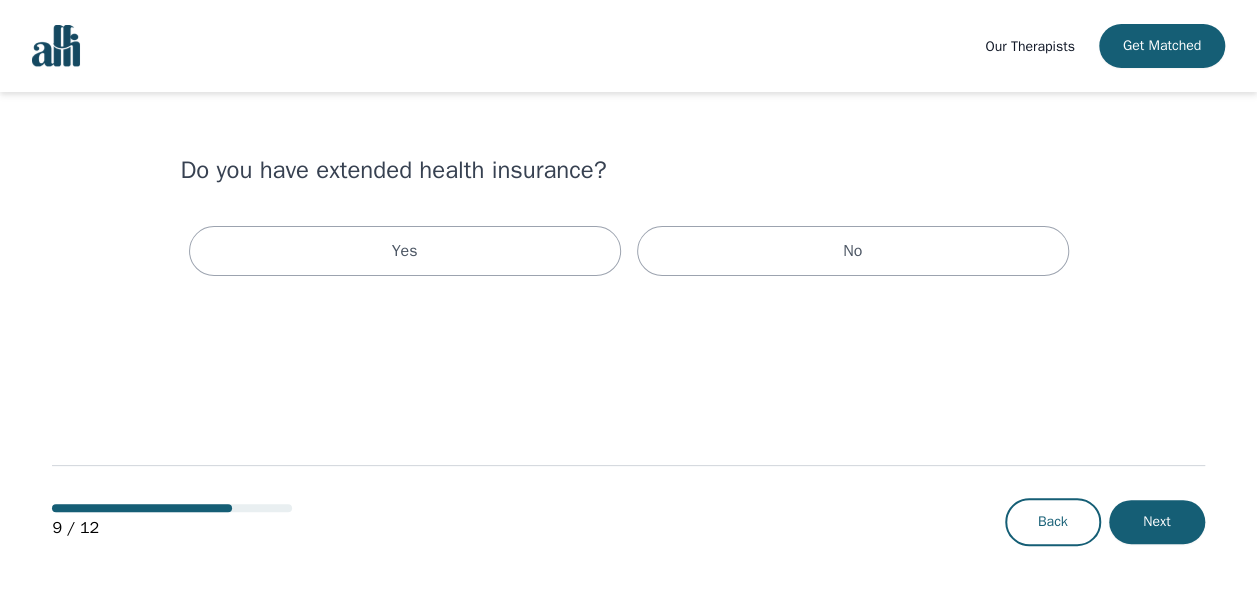 scroll, scrollTop: 0, scrollLeft: 0, axis: both 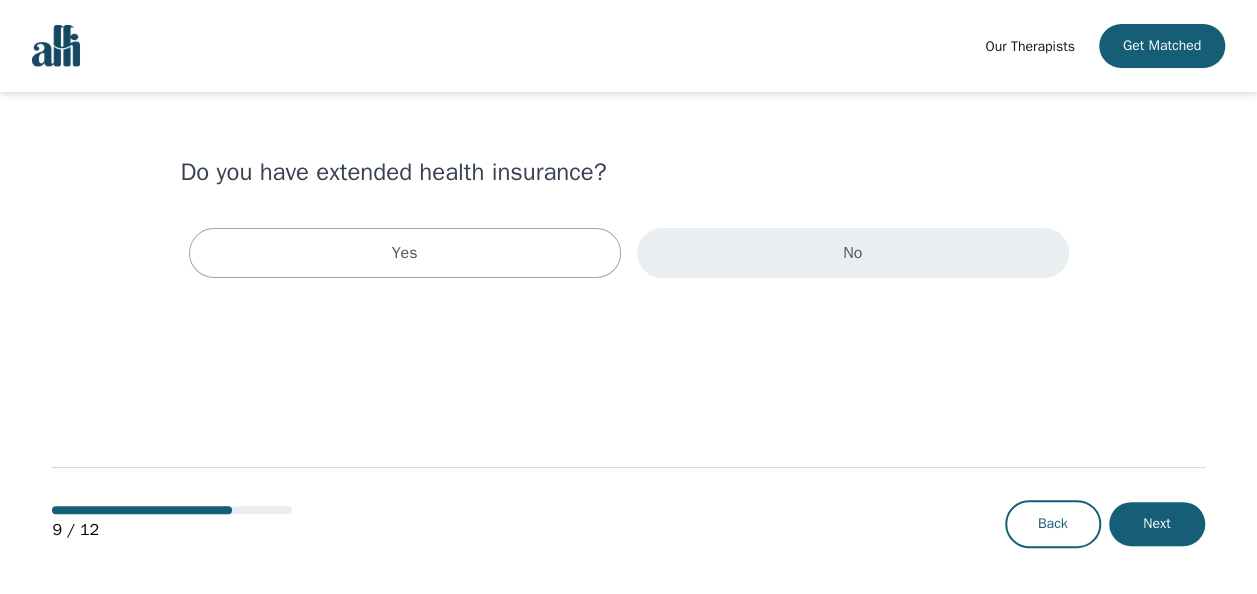 click on "No" at bounding box center [852, 253] 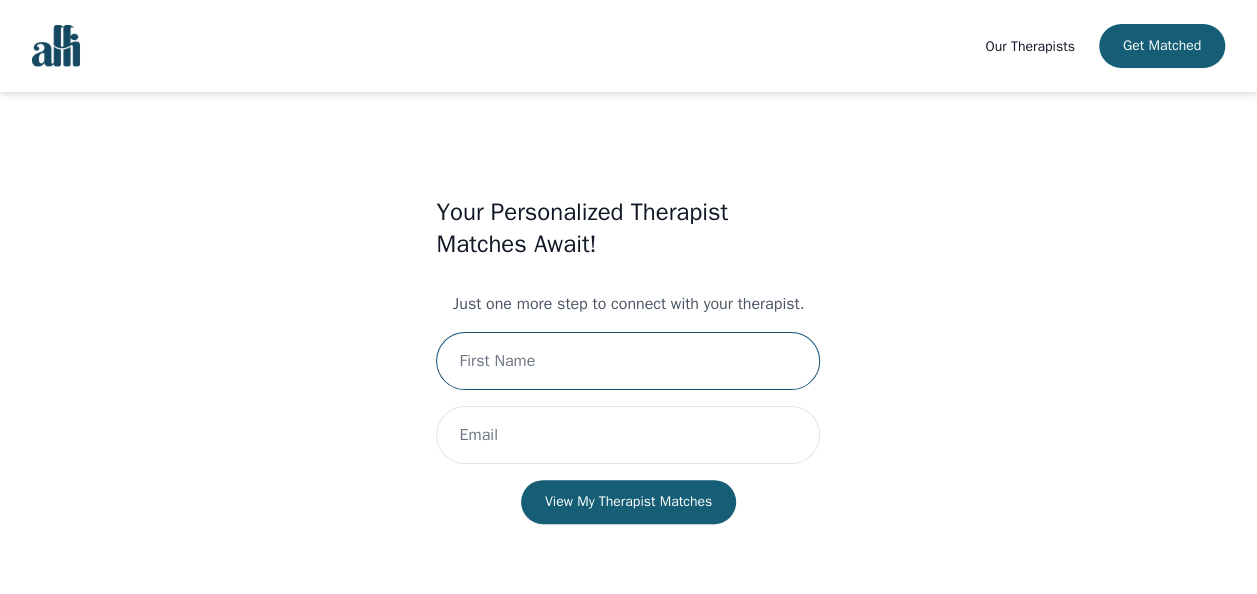 click at bounding box center [628, 361] 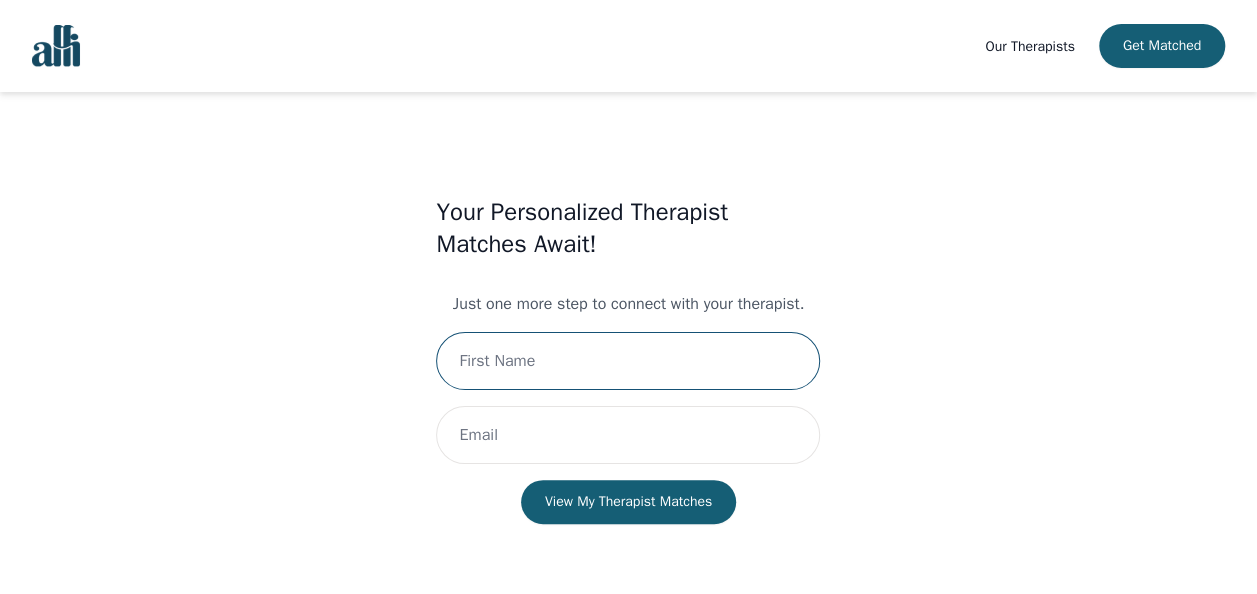 type on "[NAME]" 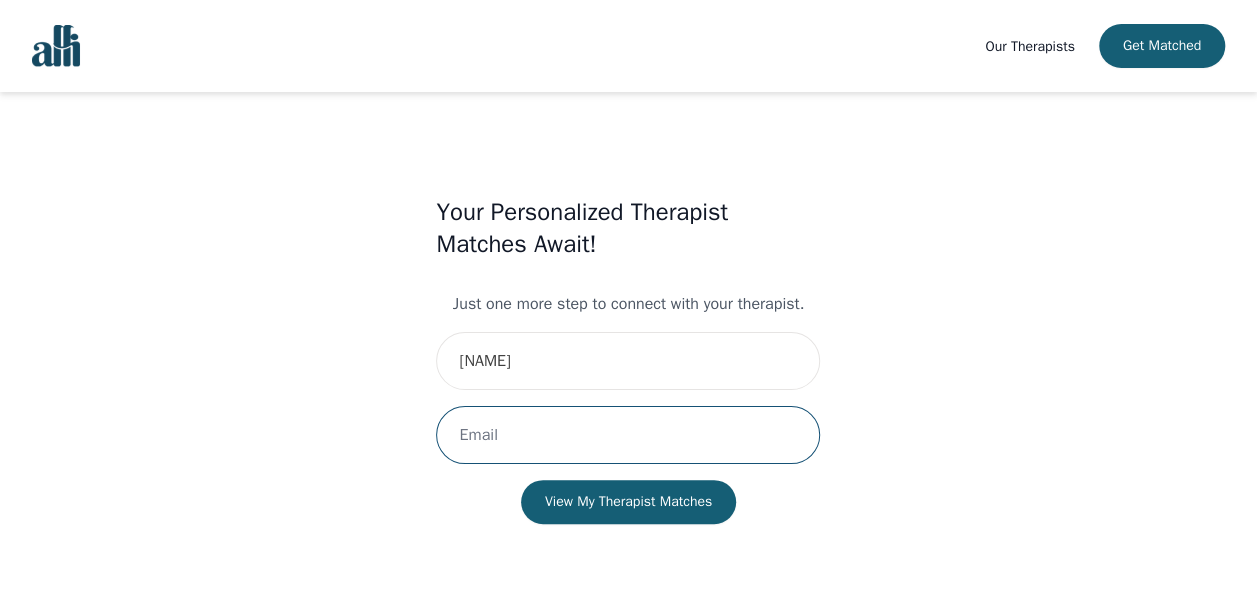 type on "[EMAIL]" 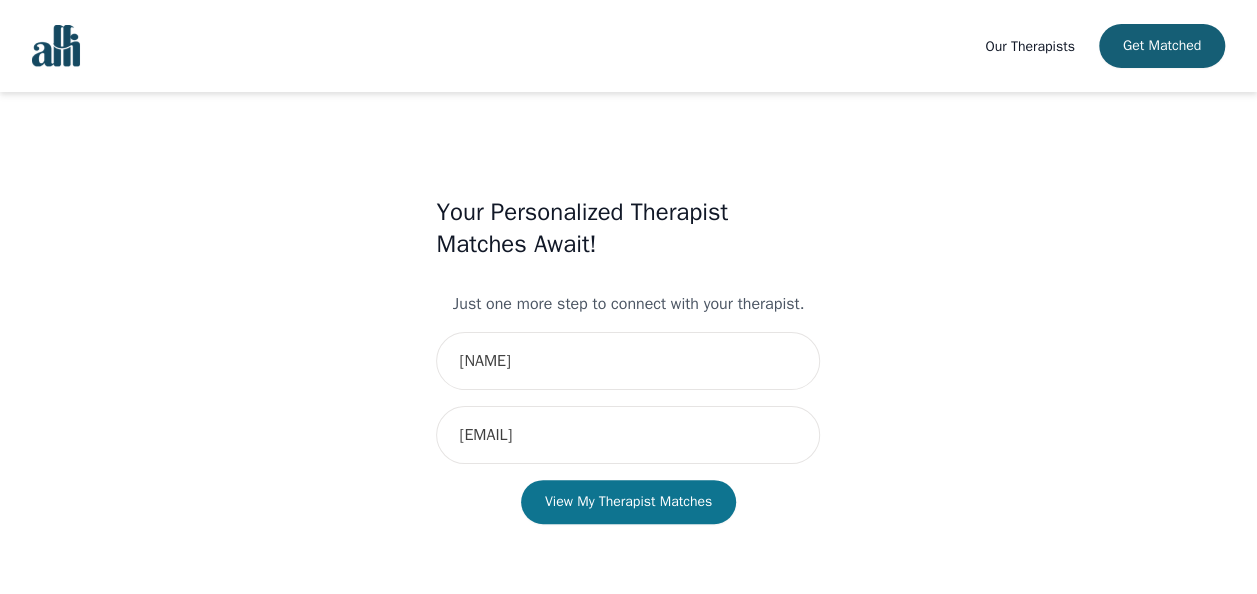 click on "View My Therapist Matches" at bounding box center (628, 502) 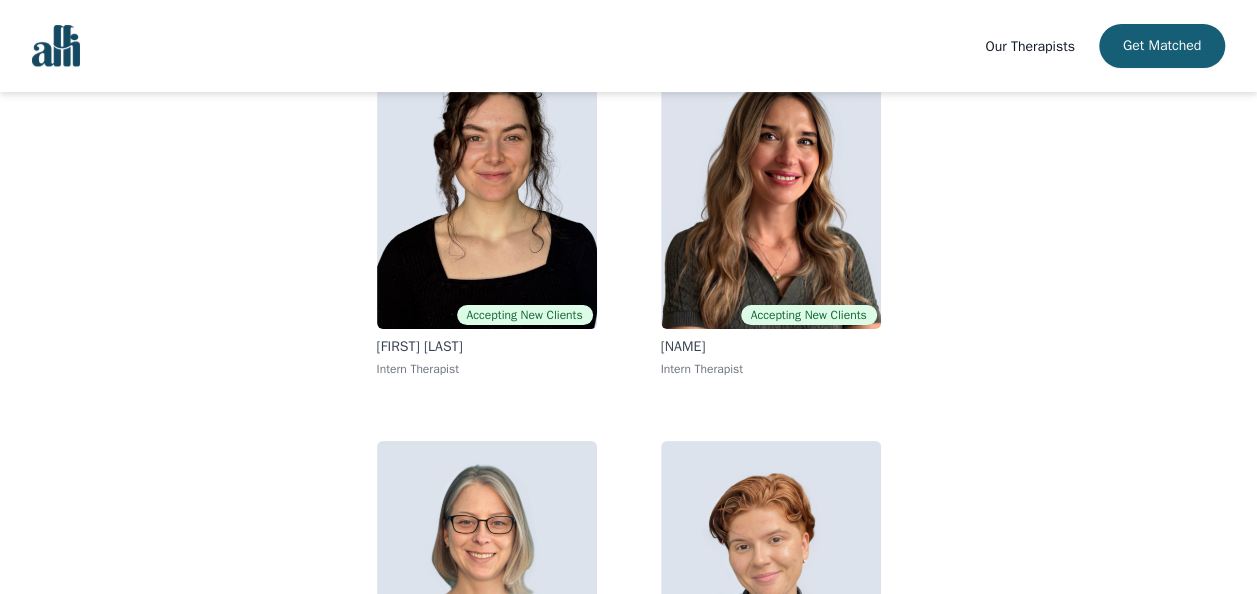 scroll, scrollTop: 250, scrollLeft: 0, axis: vertical 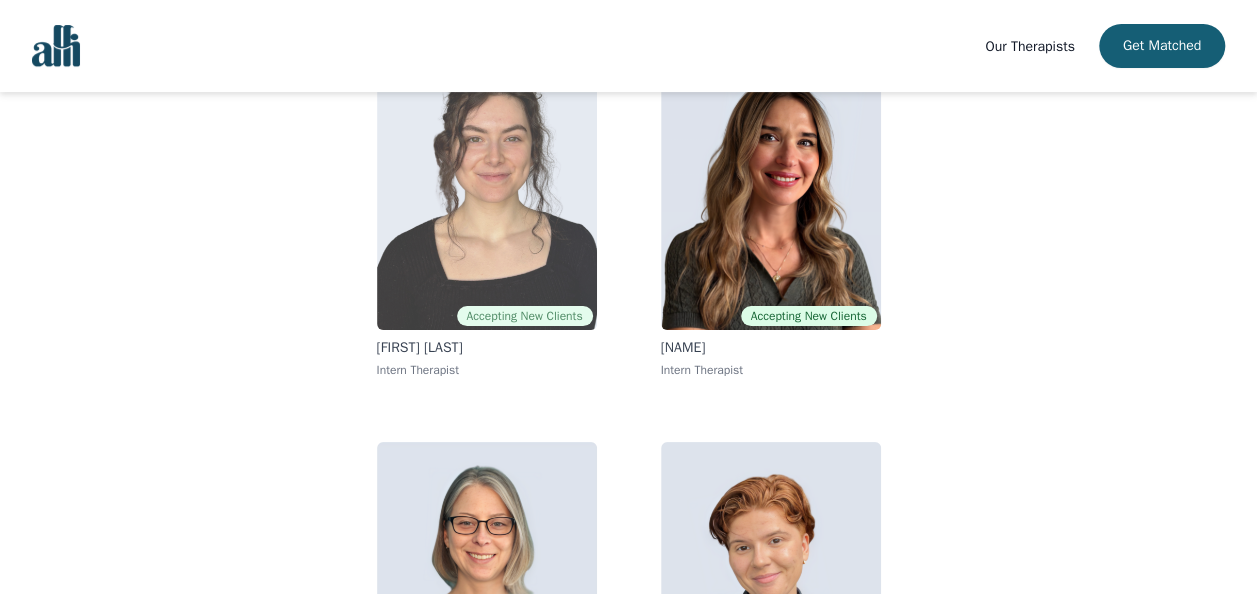 click at bounding box center (487, 186) 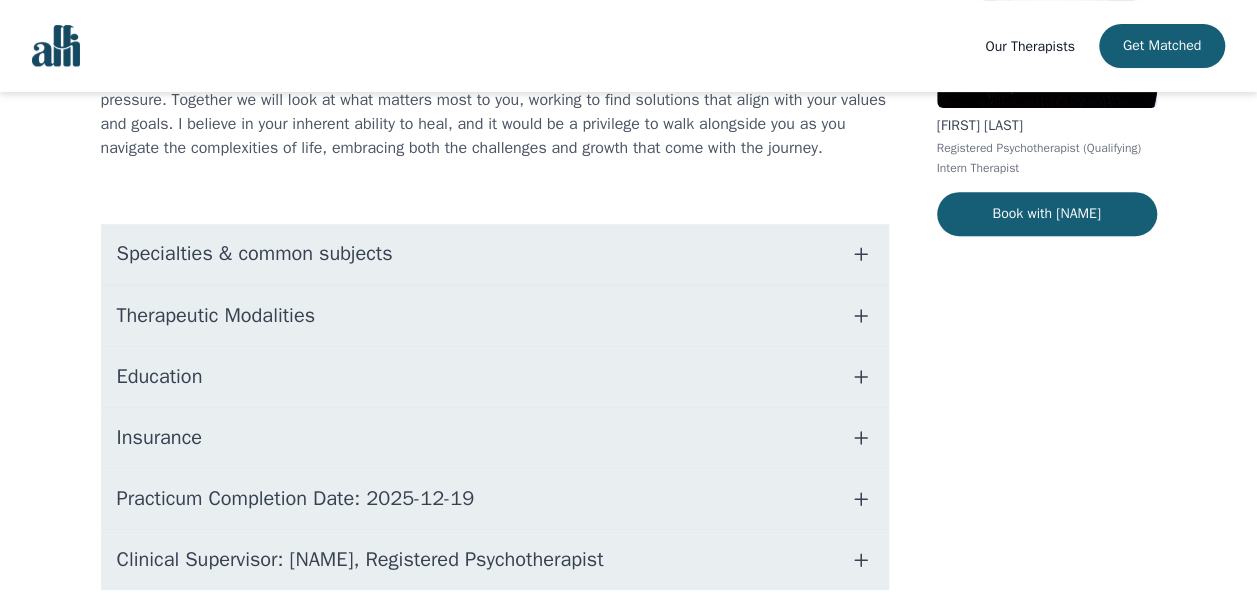 scroll, scrollTop: 360, scrollLeft: 0, axis: vertical 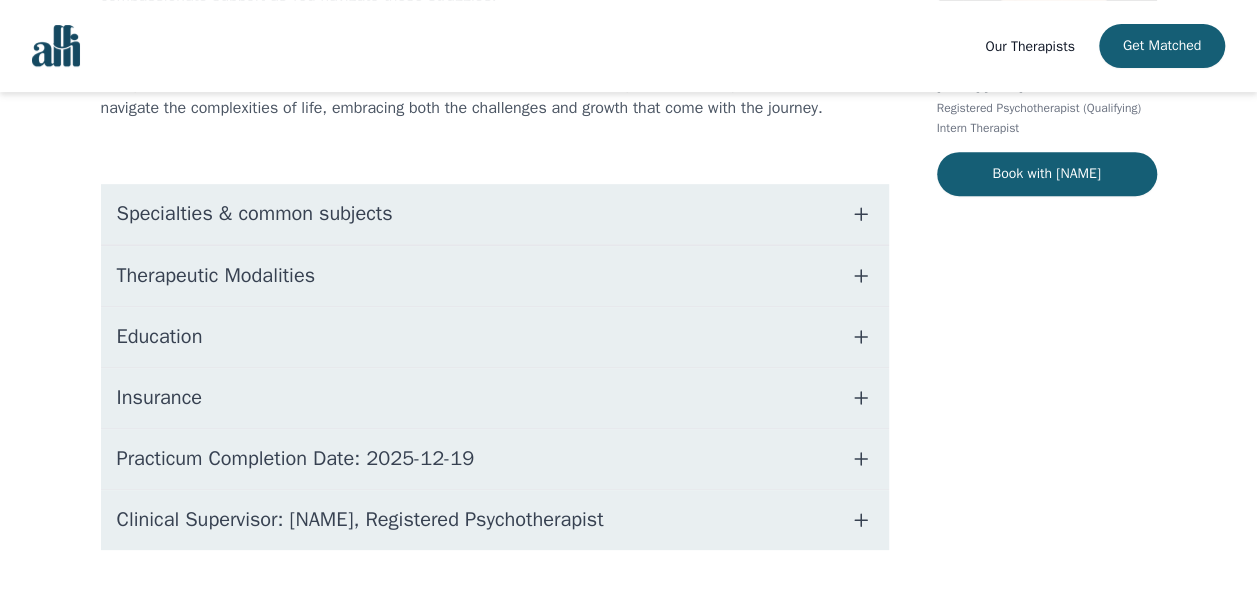 click on "Specialties & common subjects" at bounding box center (495, 214) 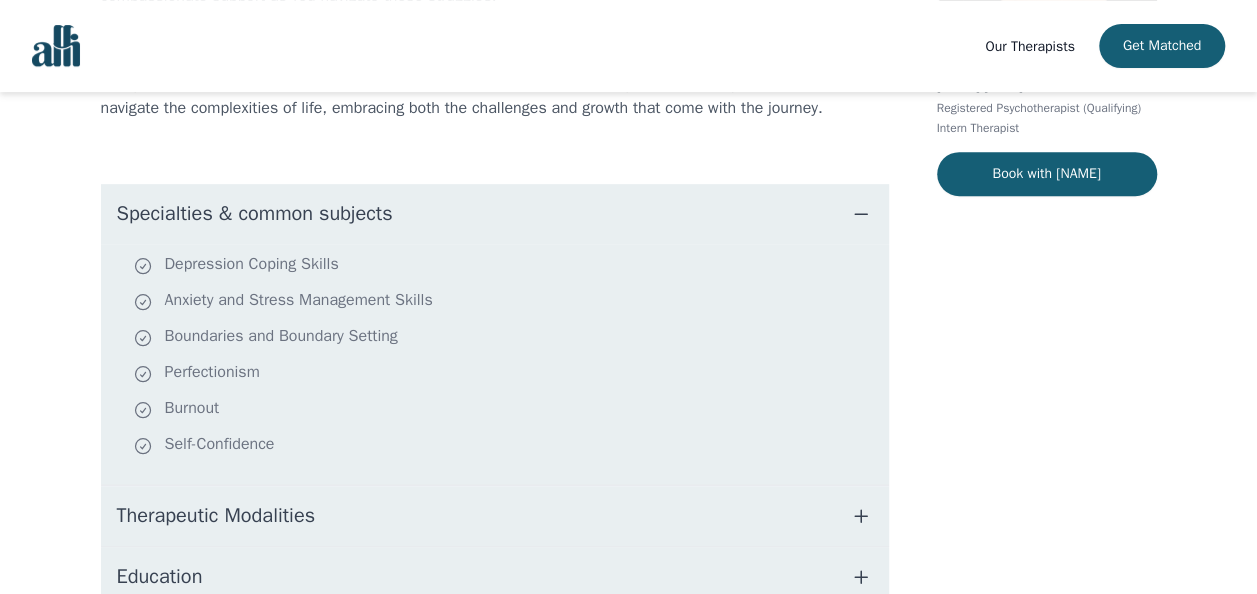 click on "Therapeutic Modalities" at bounding box center (216, 516) 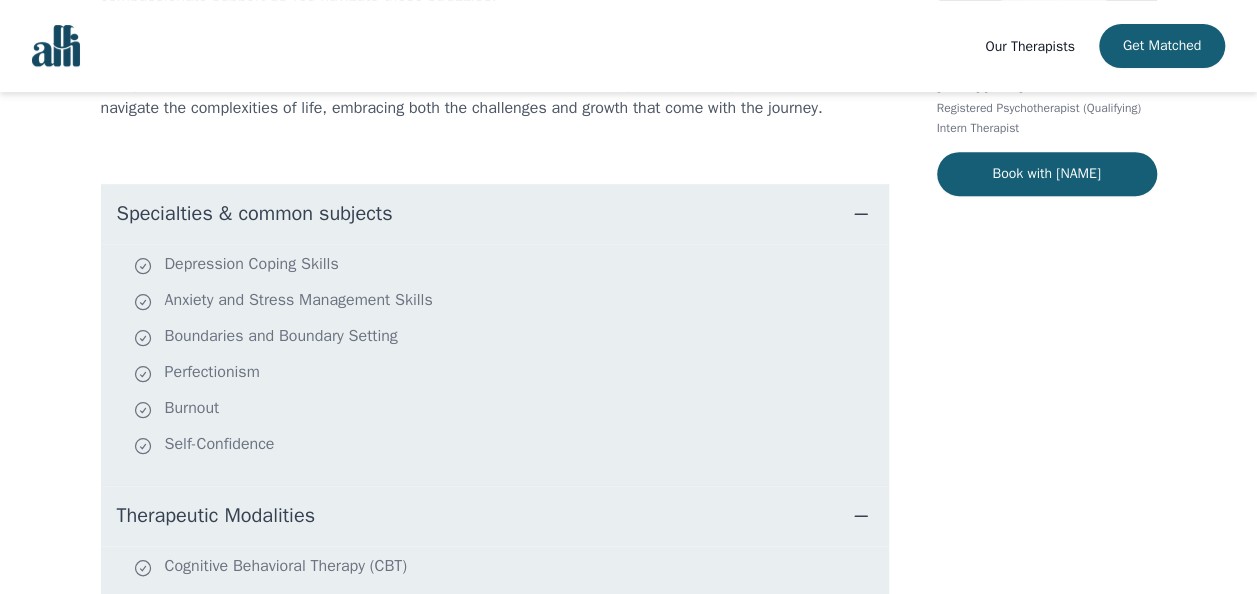 type 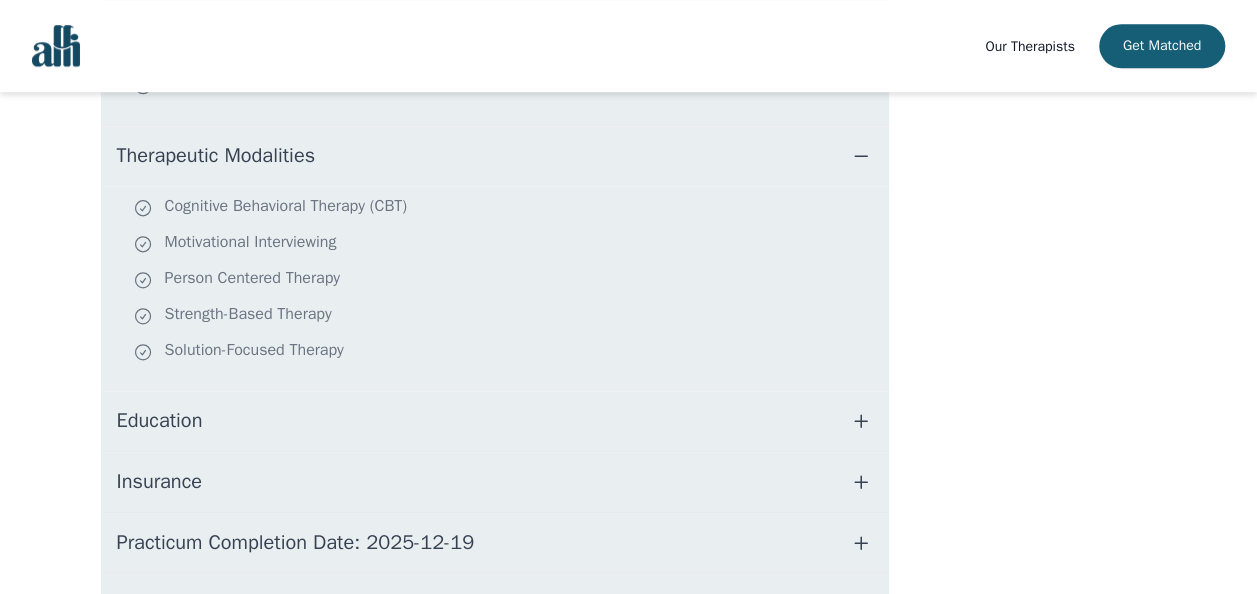 scroll, scrollTop: 760, scrollLeft: 0, axis: vertical 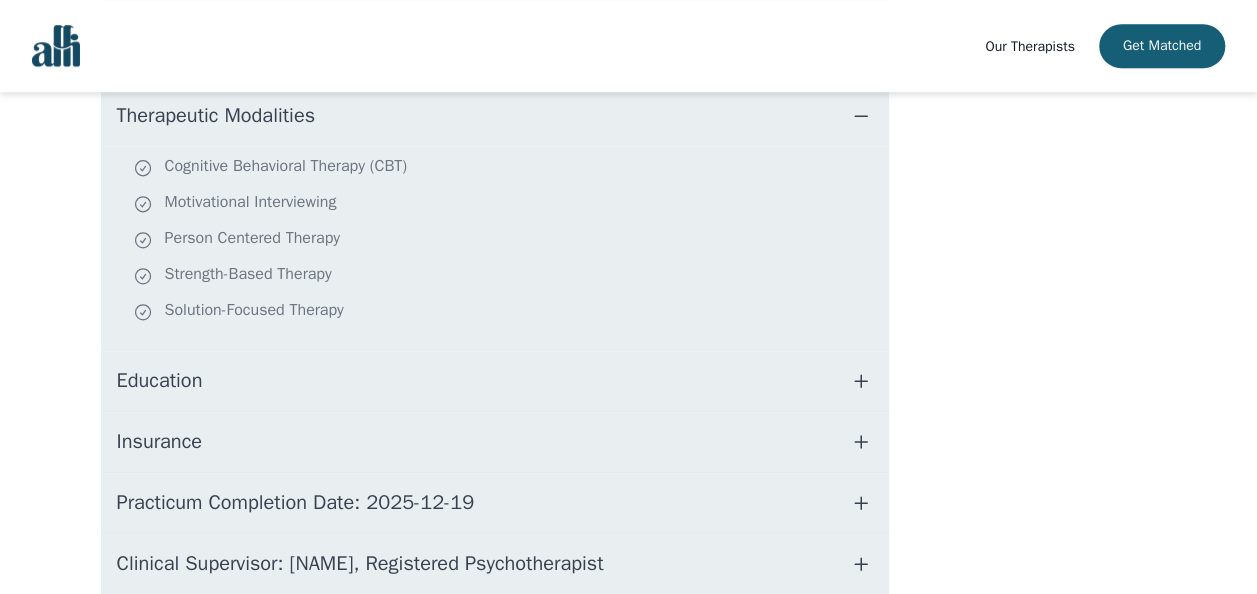 click on "Education" at bounding box center (495, 381) 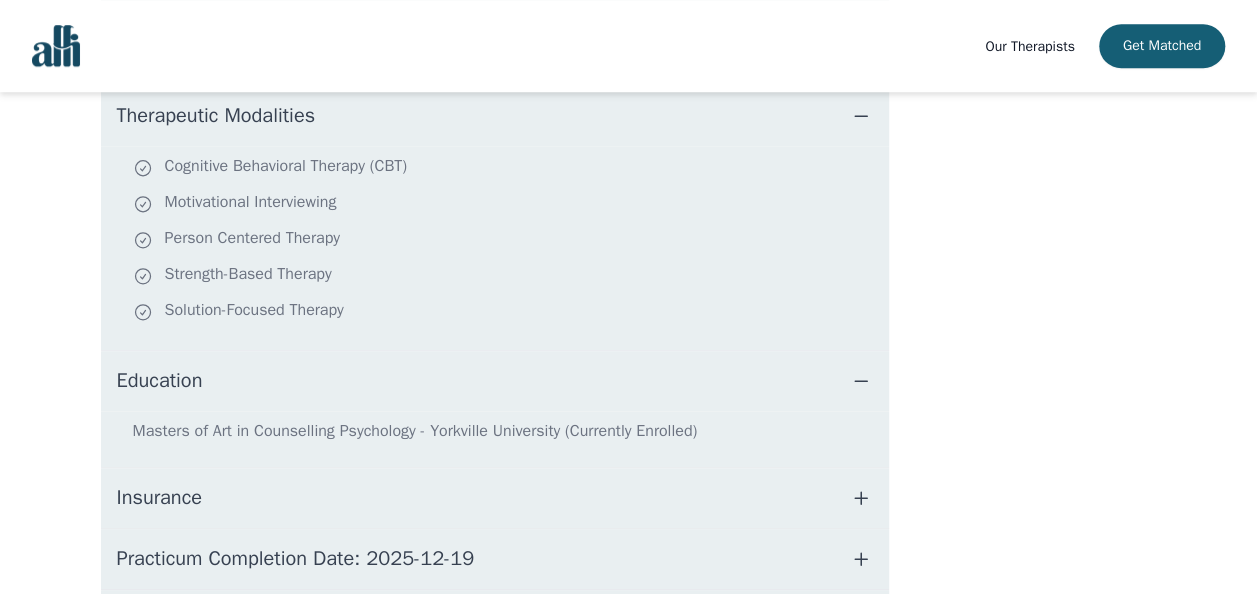 type 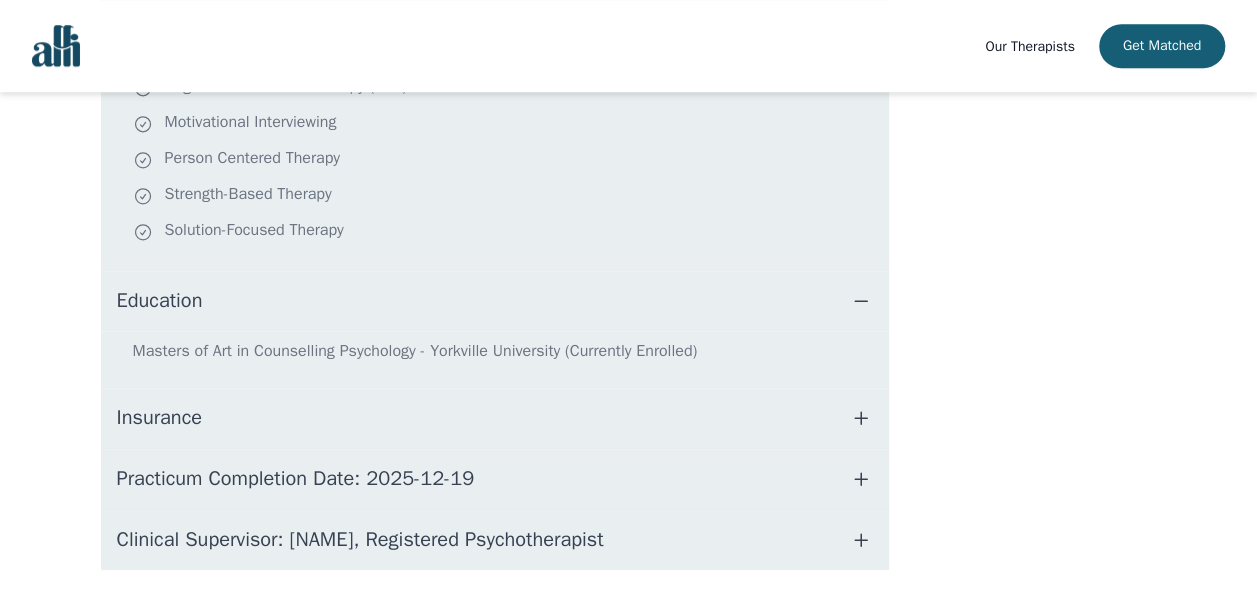 scroll, scrollTop: 880, scrollLeft: 0, axis: vertical 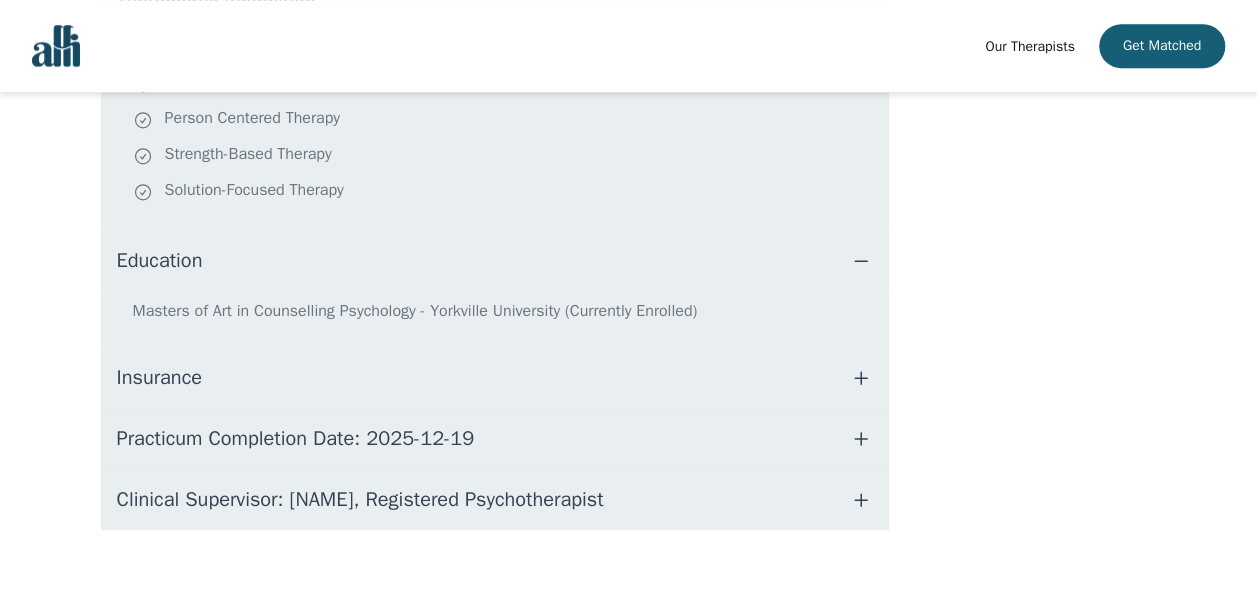 click on "Insurance" at bounding box center [495, 378] 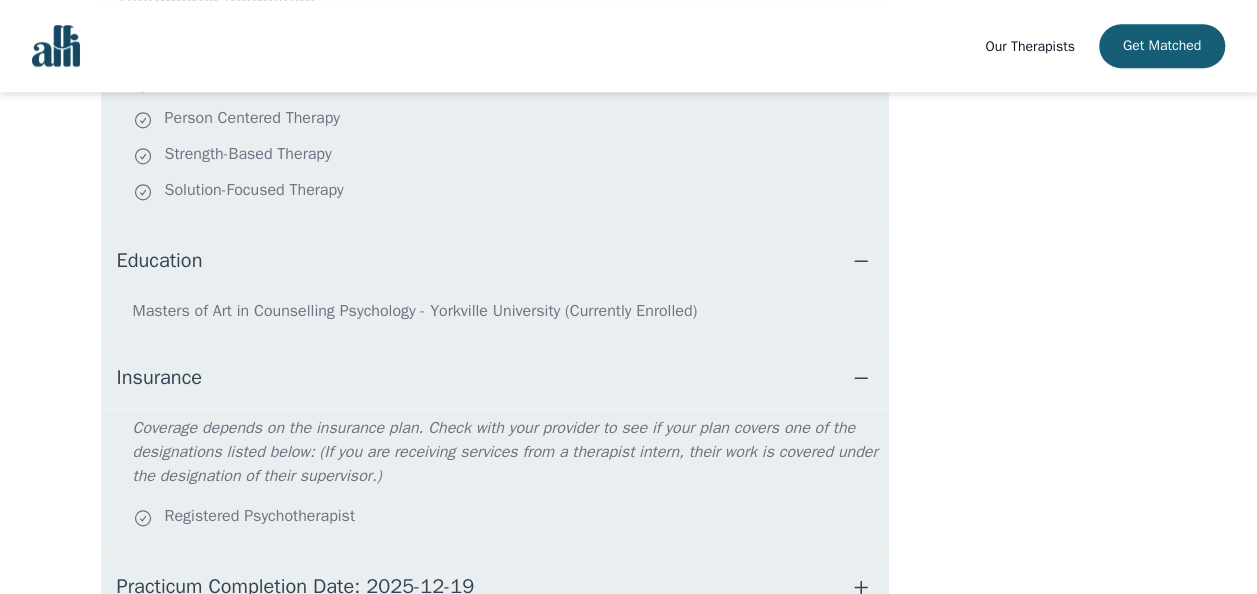 type 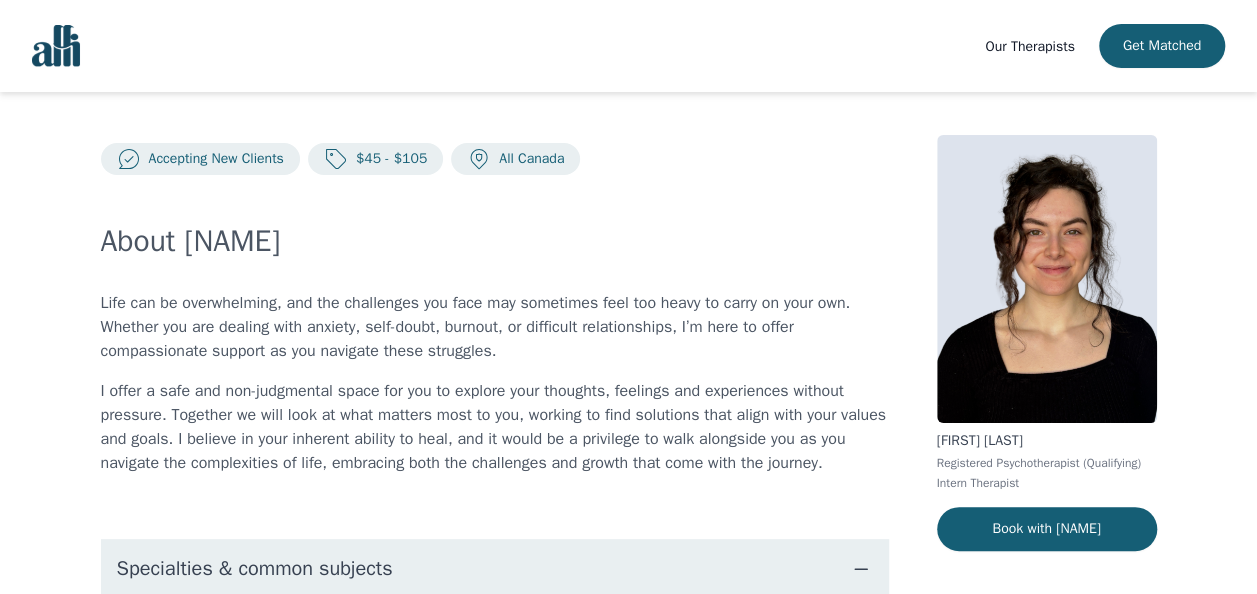 scroll, scrollTop: 0, scrollLeft: 0, axis: both 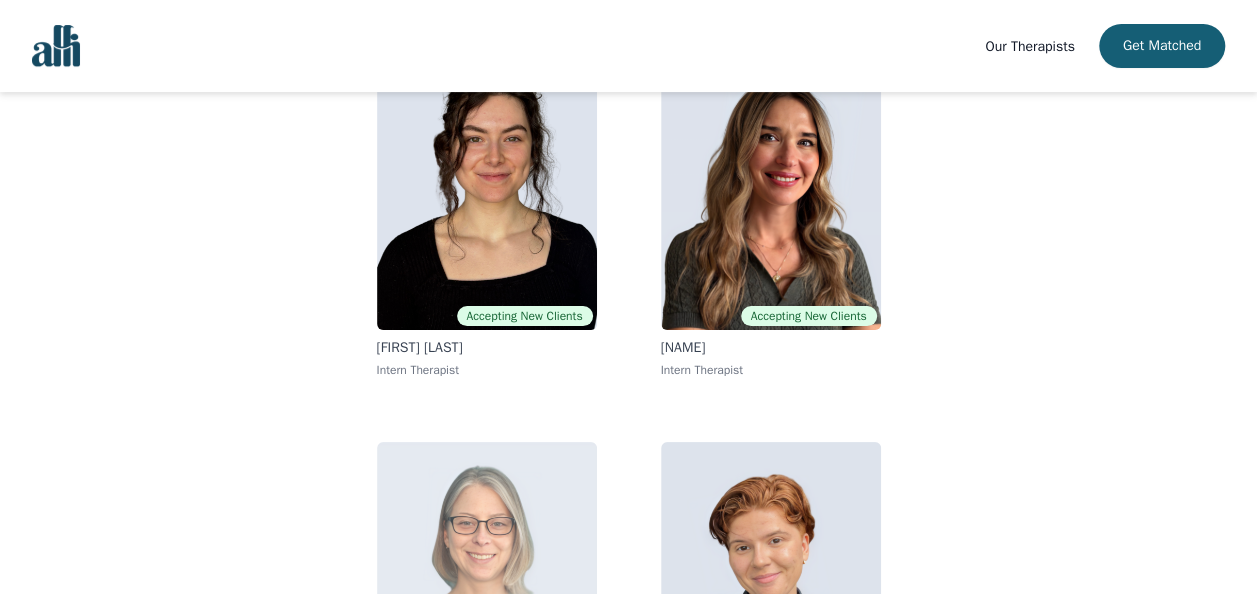 click at bounding box center [487, 586] 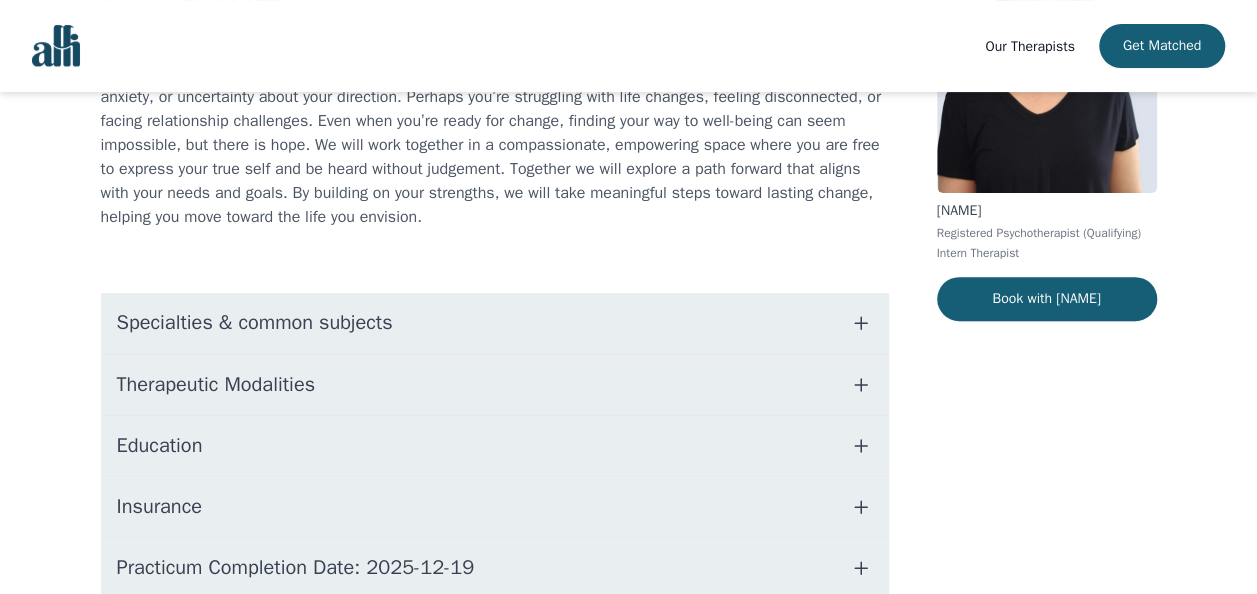 scroll, scrollTop: 240, scrollLeft: 0, axis: vertical 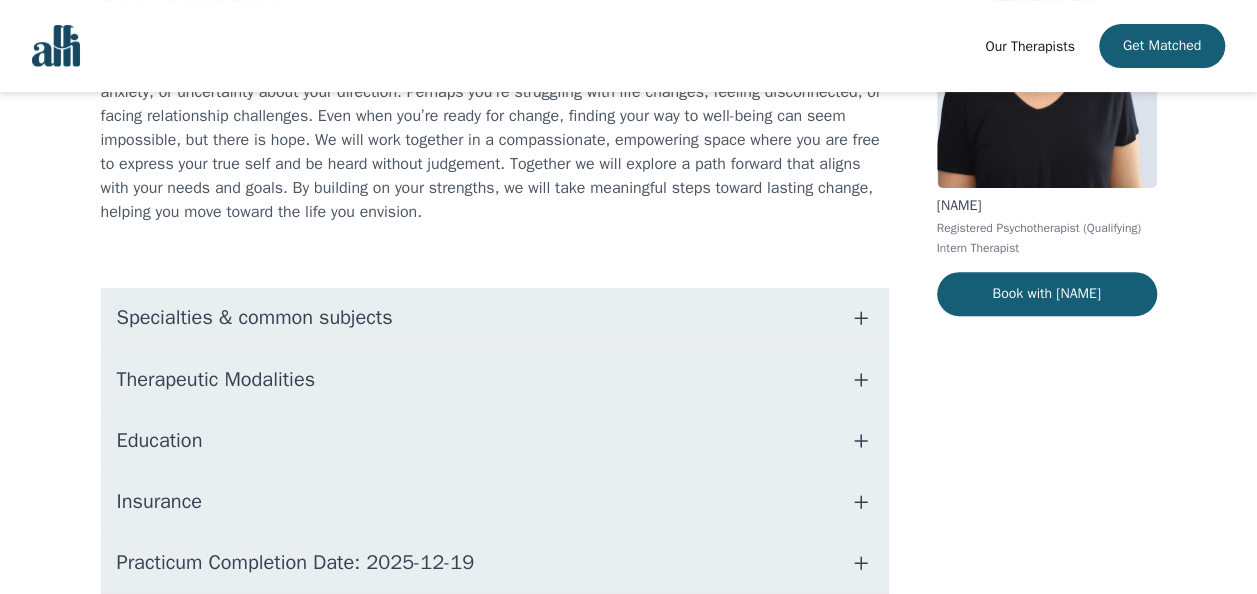 click on "Specialties & common subjects" at bounding box center (495, 318) 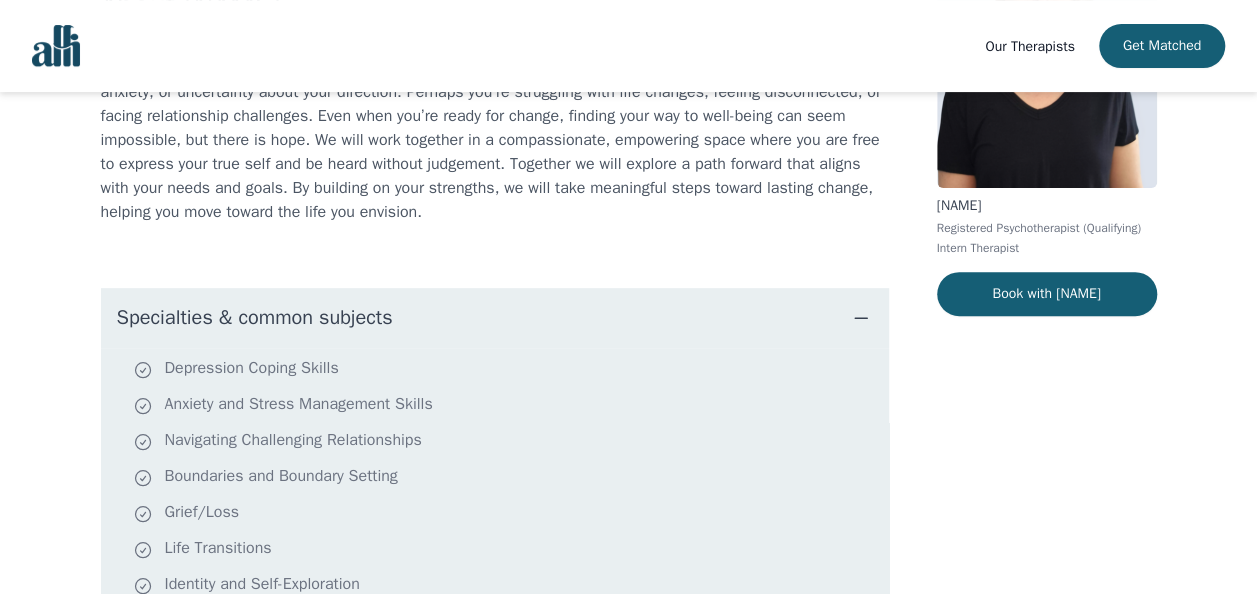 type 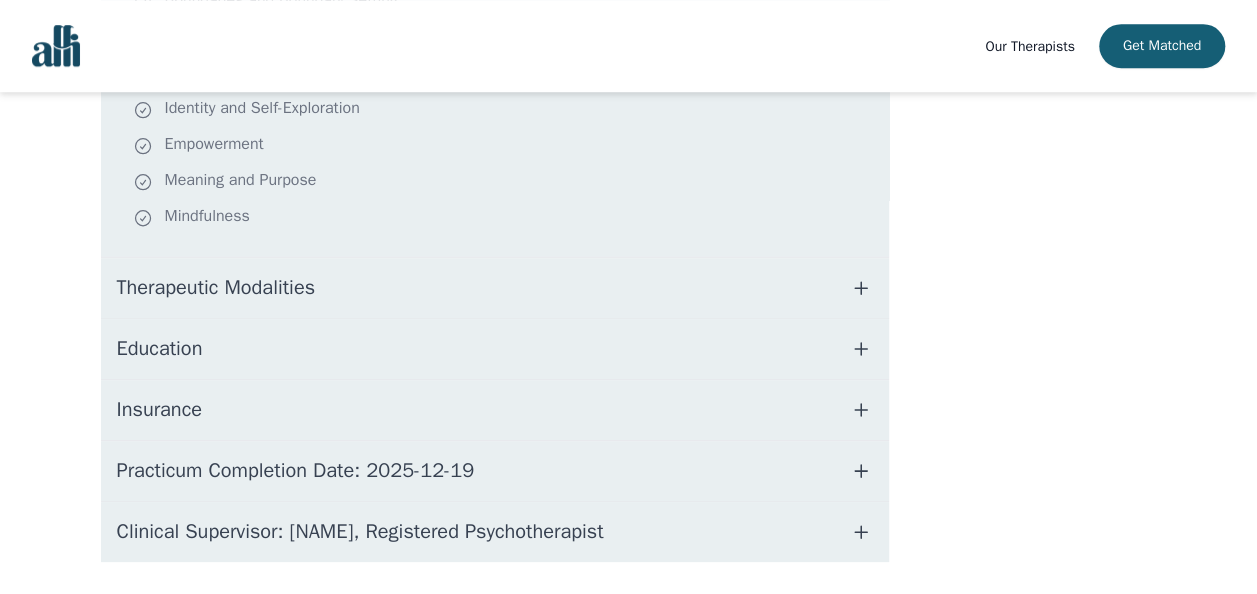 scroll, scrollTop: 720, scrollLeft: 0, axis: vertical 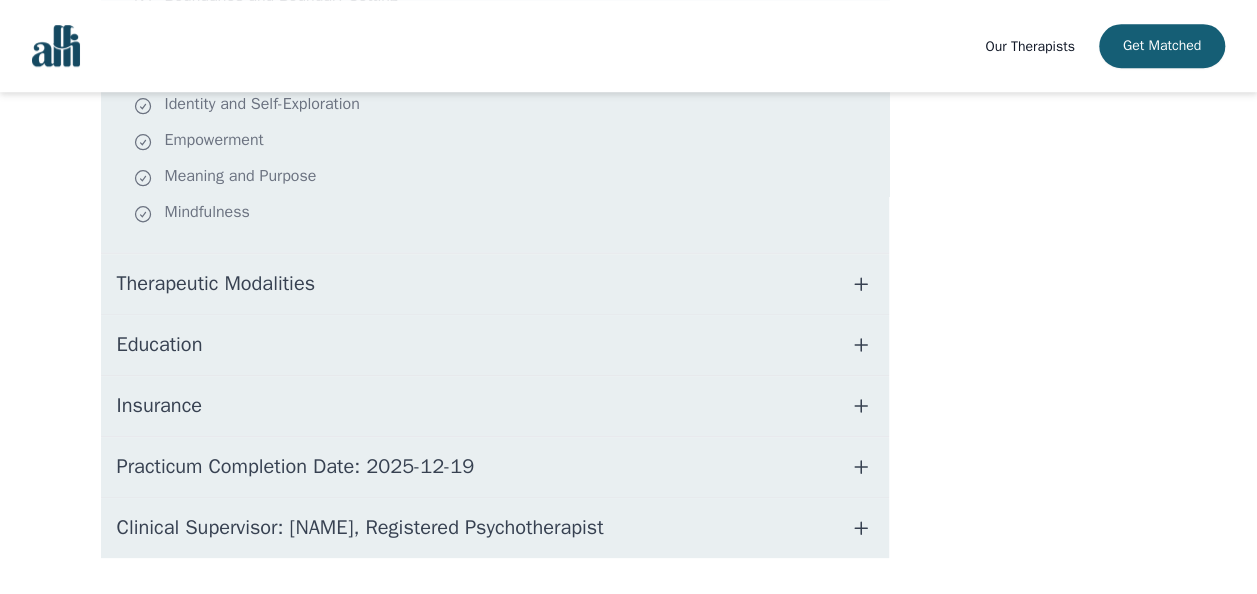 click on "Therapeutic Modalities" at bounding box center (495, 284) 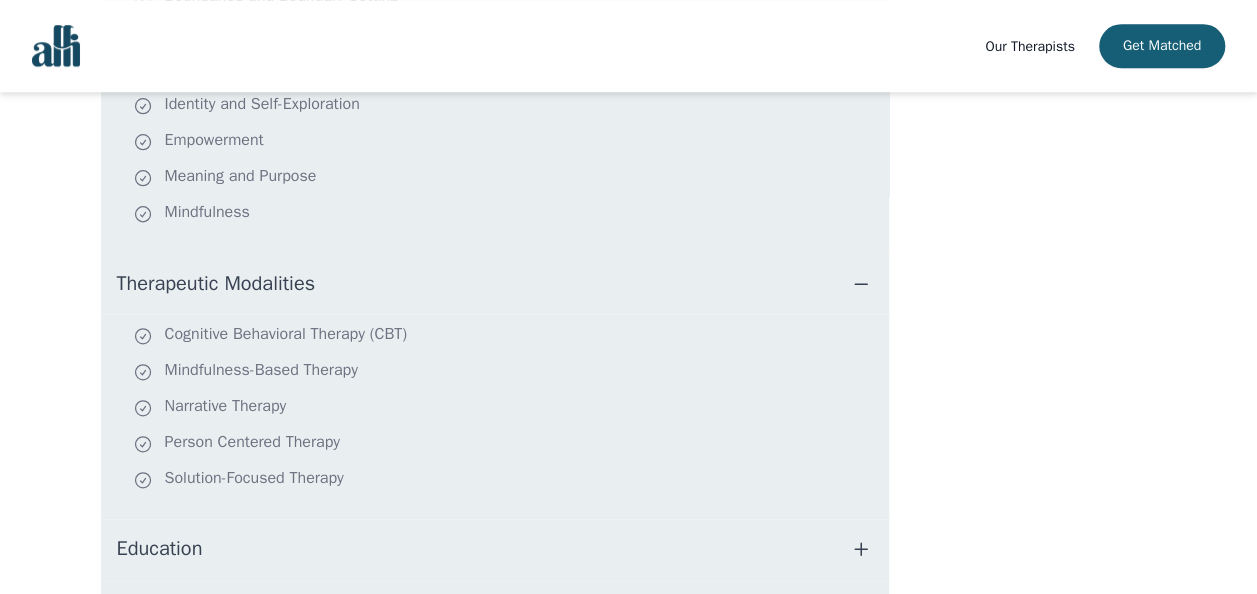 type 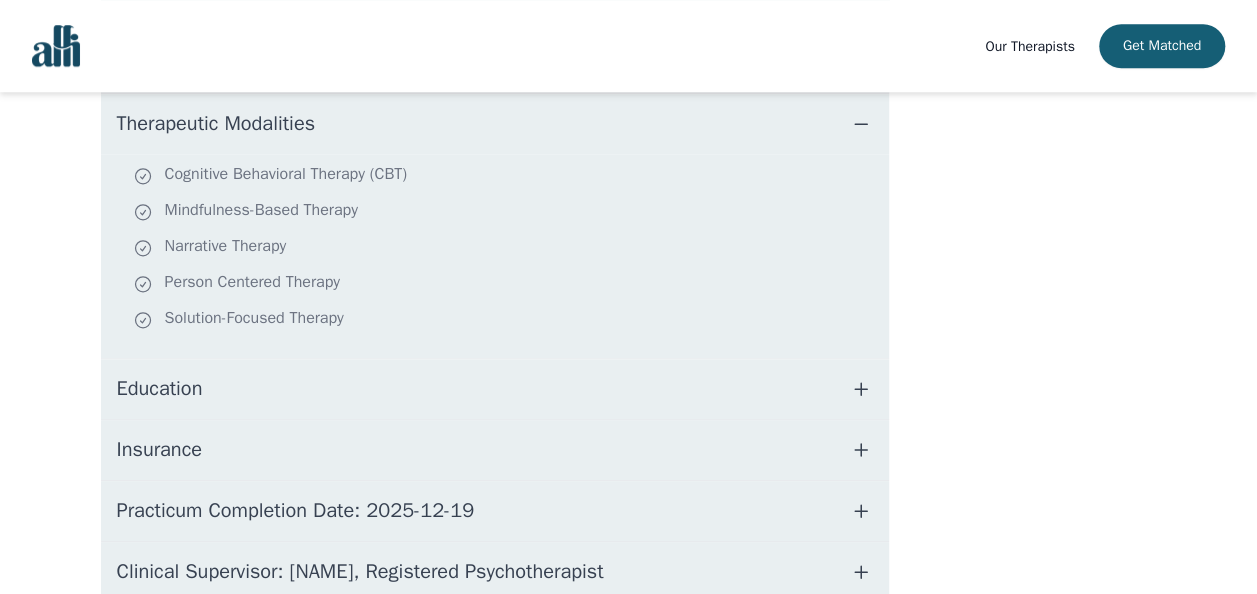 scroll, scrollTop: 920, scrollLeft: 0, axis: vertical 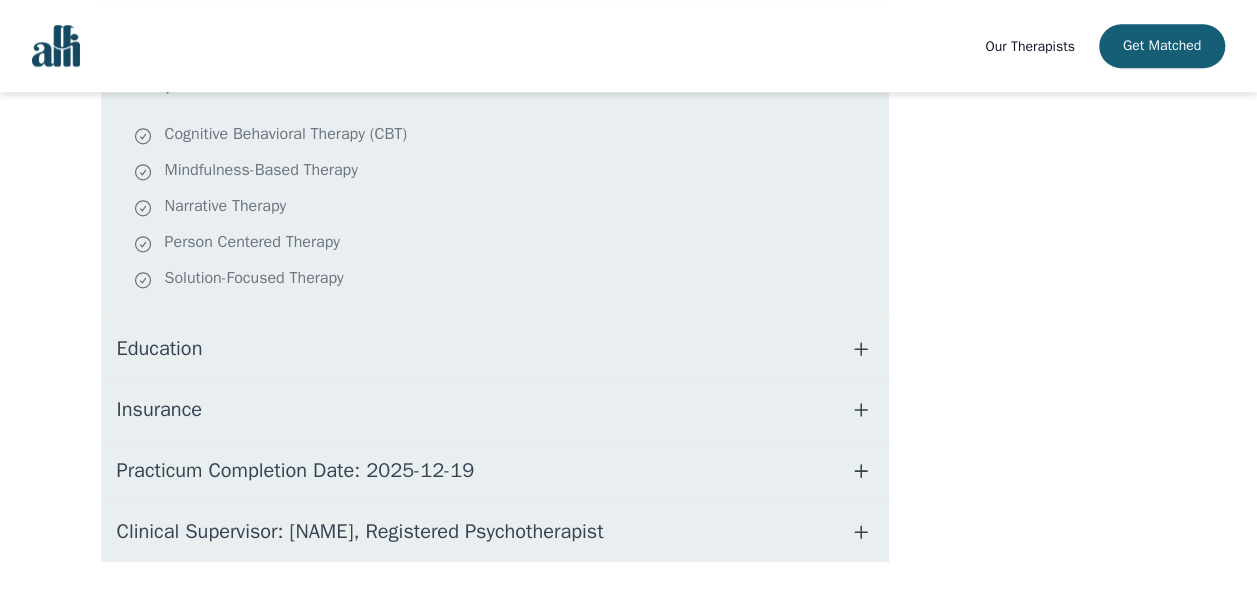 click on "Education" at bounding box center [495, 349] 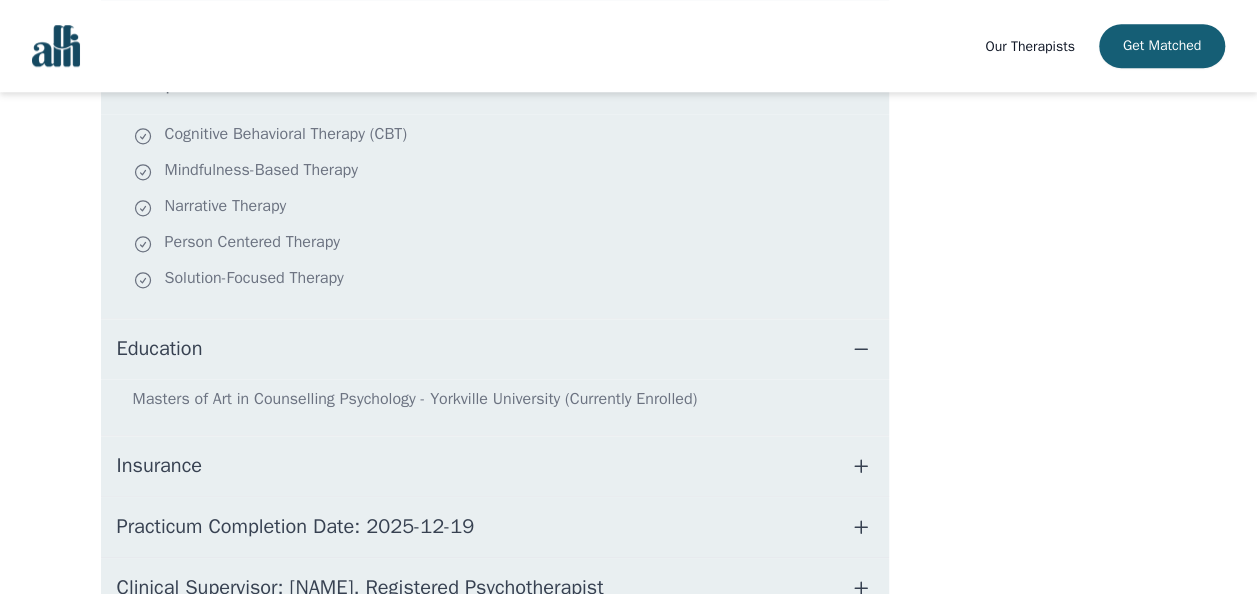 scroll, scrollTop: 250, scrollLeft: 0, axis: vertical 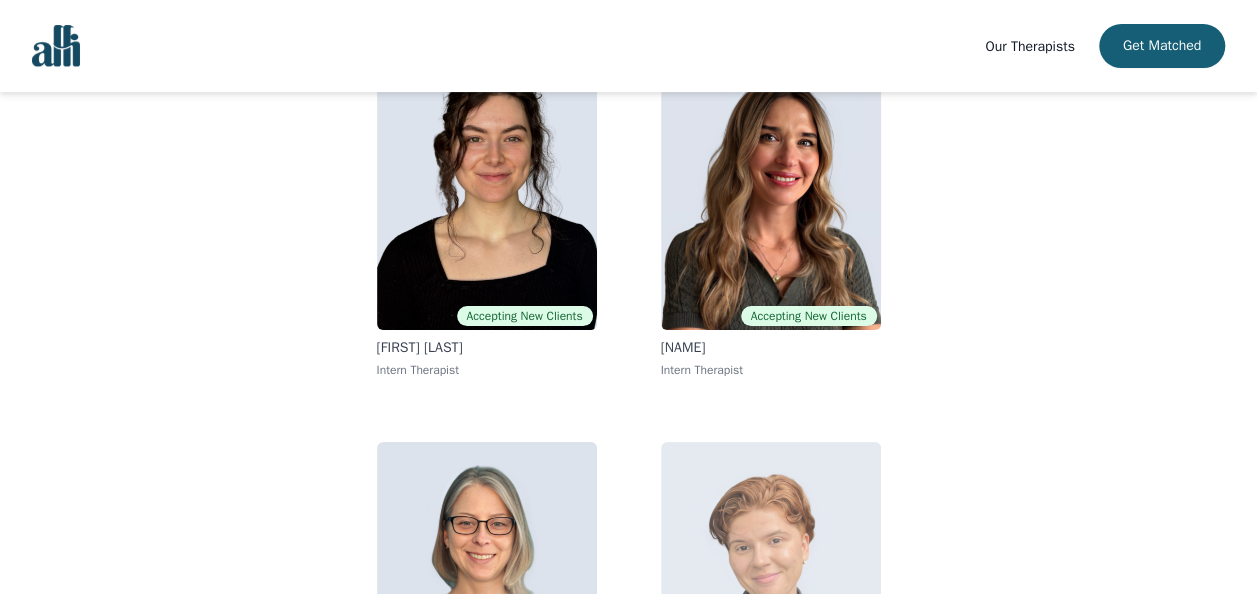 click at bounding box center [771, 586] 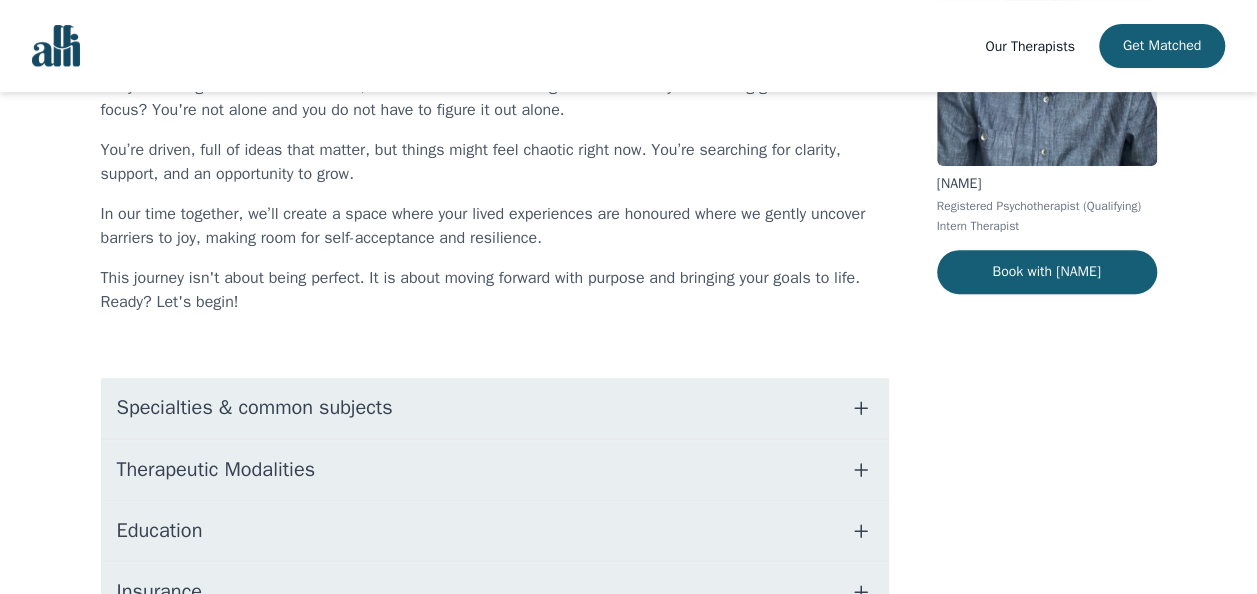 scroll, scrollTop: 280, scrollLeft: 0, axis: vertical 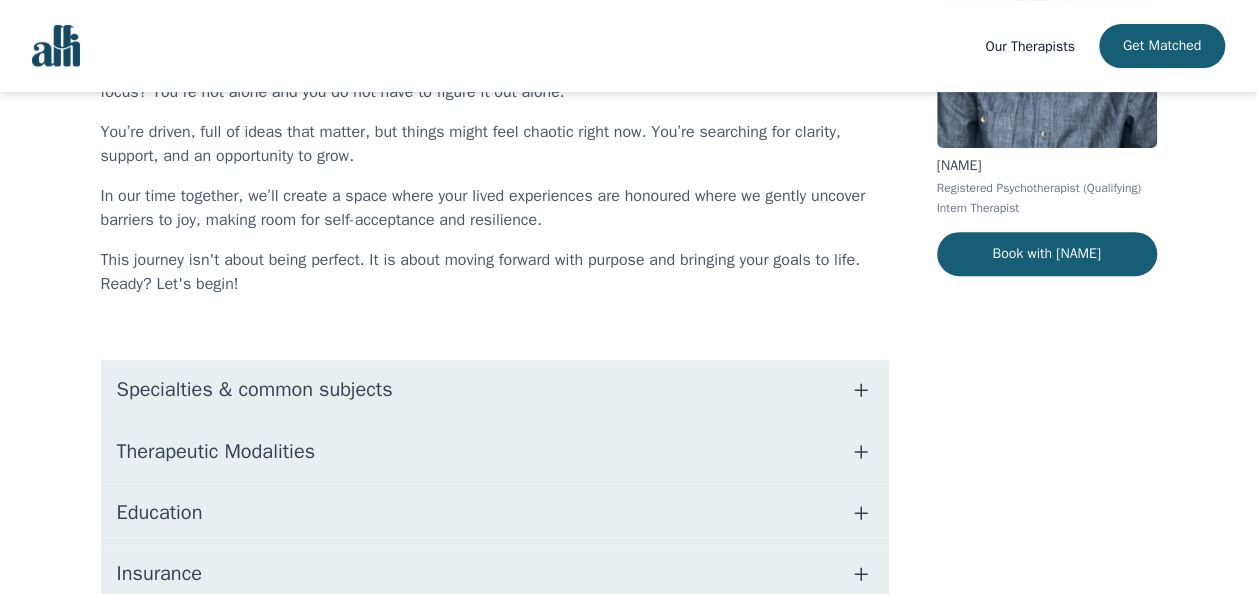 click on "Specialties & common subjects" at bounding box center [495, 390] 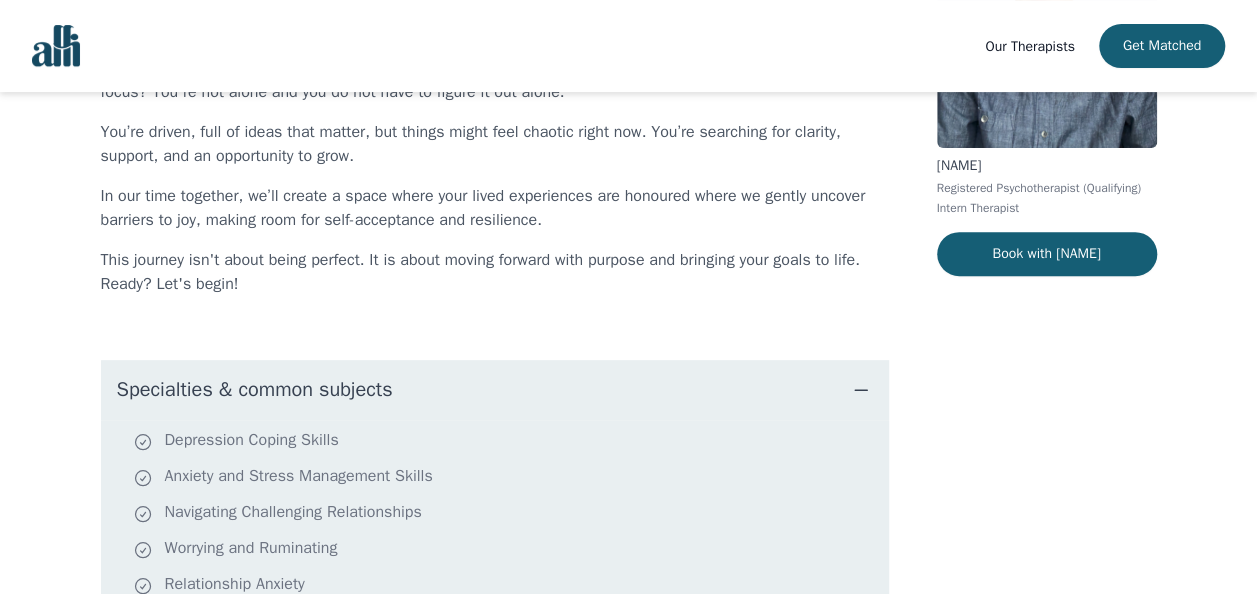 type 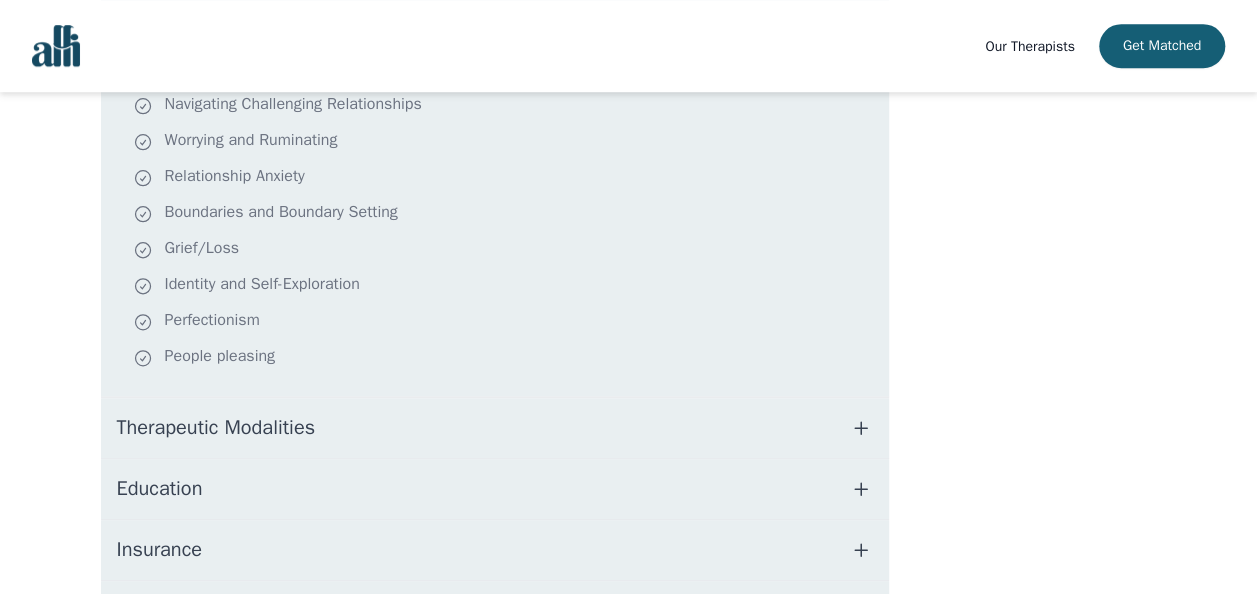 scroll, scrollTop: 720, scrollLeft: 0, axis: vertical 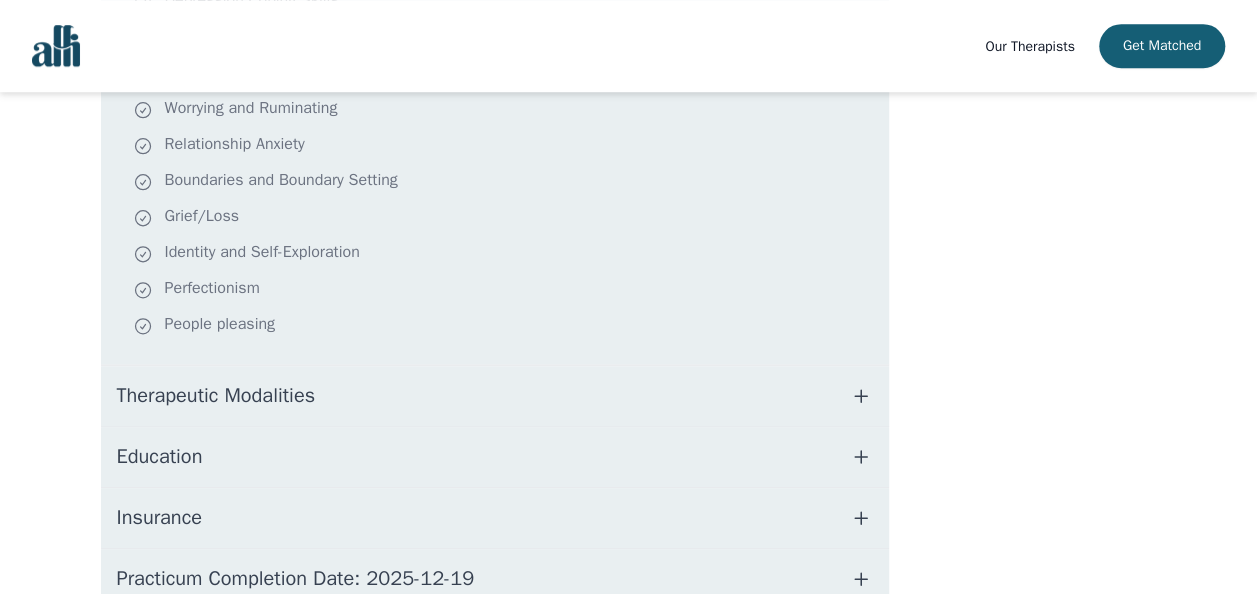 click on "Therapeutic Modalities" at bounding box center (495, 396) 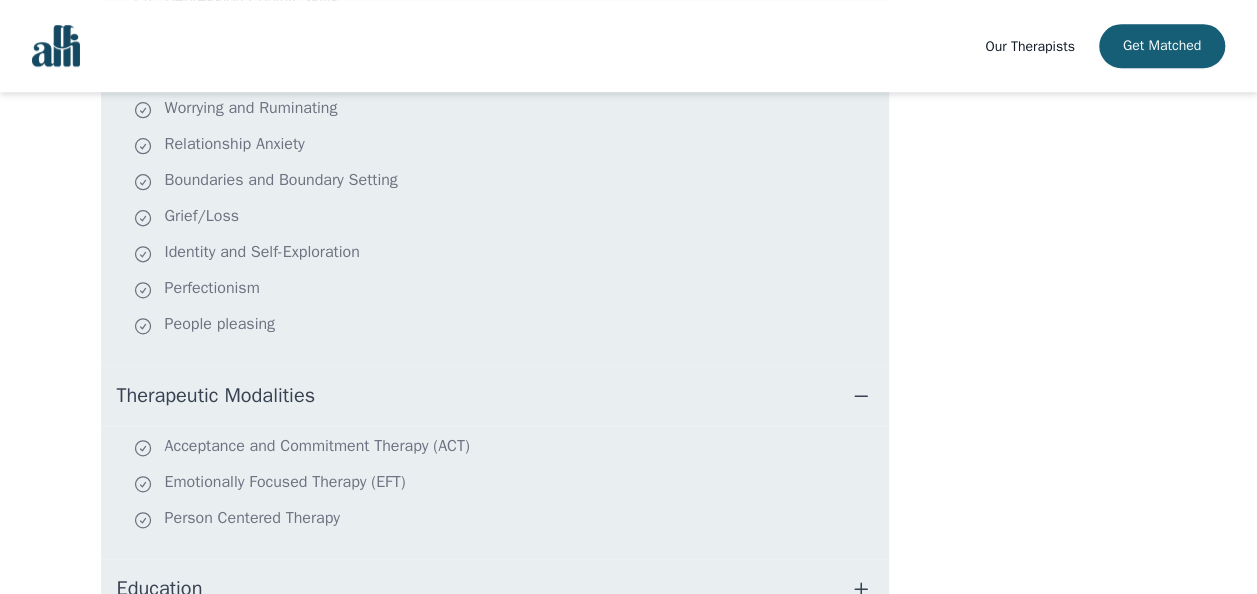 type 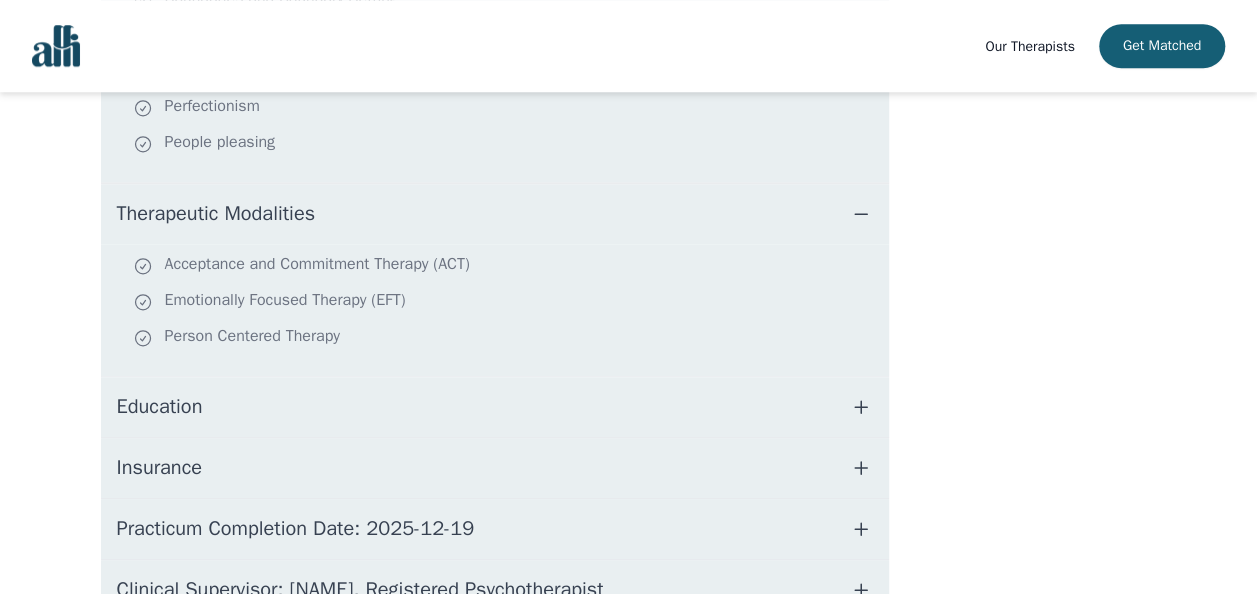 scroll, scrollTop: 920, scrollLeft: 0, axis: vertical 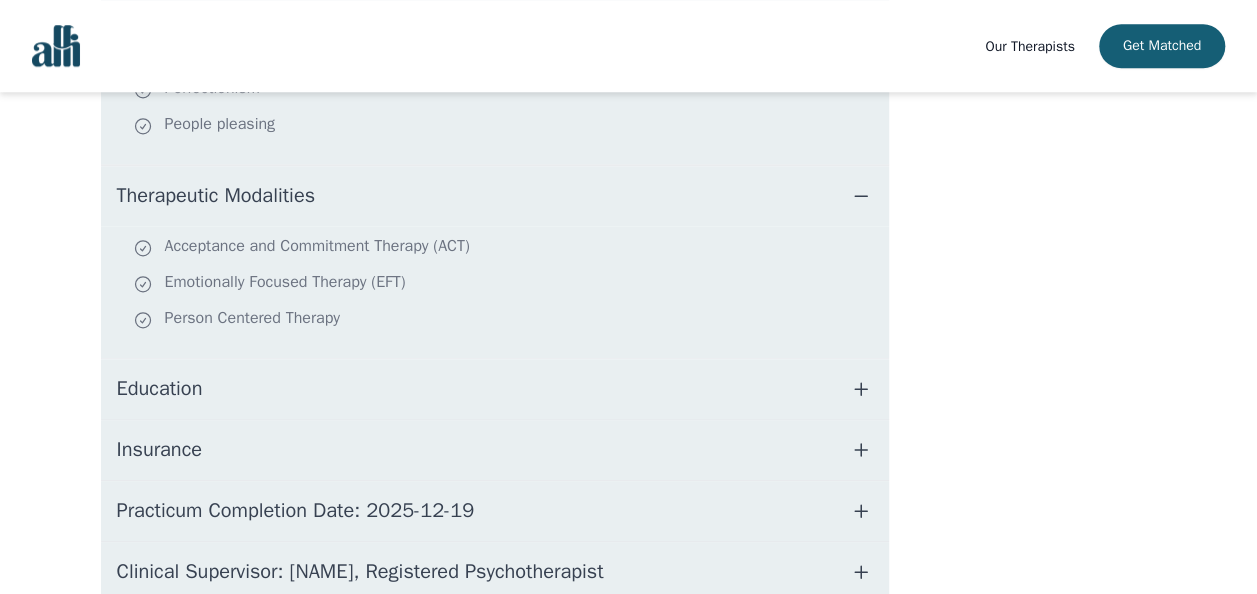 click on "Education" at bounding box center (495, 389) 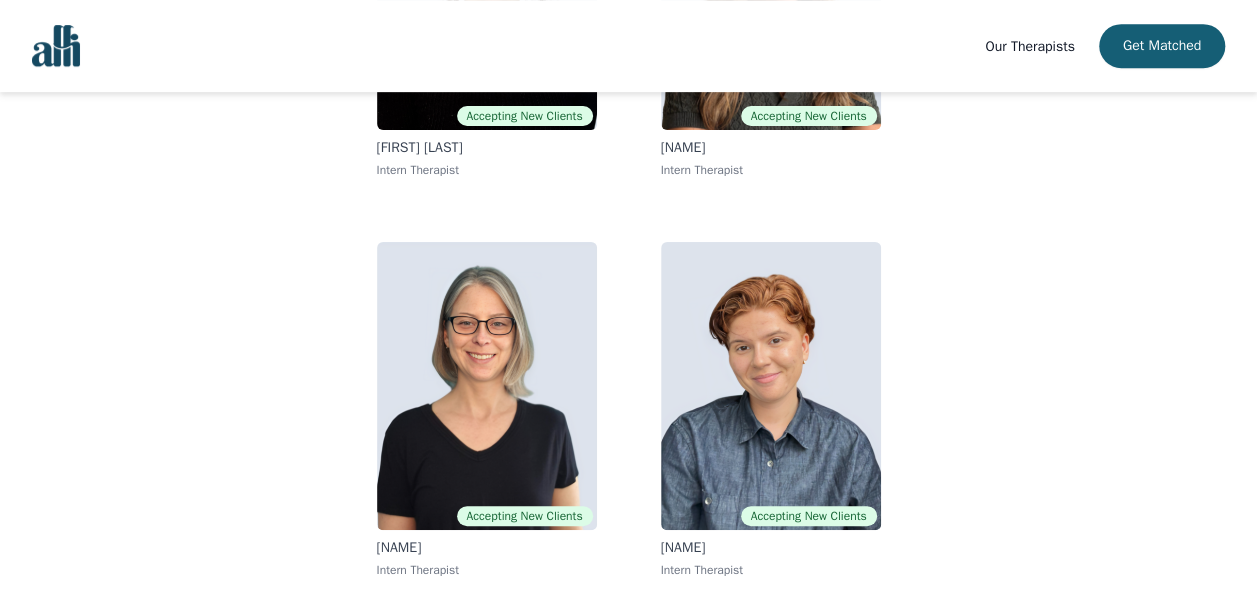 scroll, scrollTop: 250, scrollLeft: 0, axis: vertical 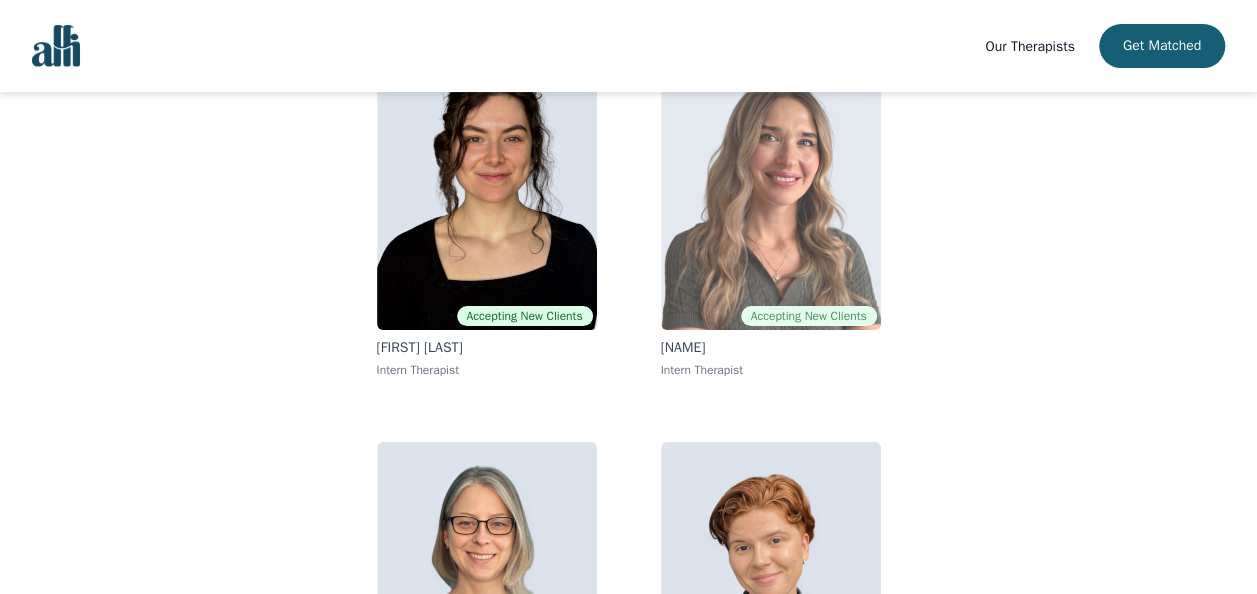 click at bounding box center [771, 186] 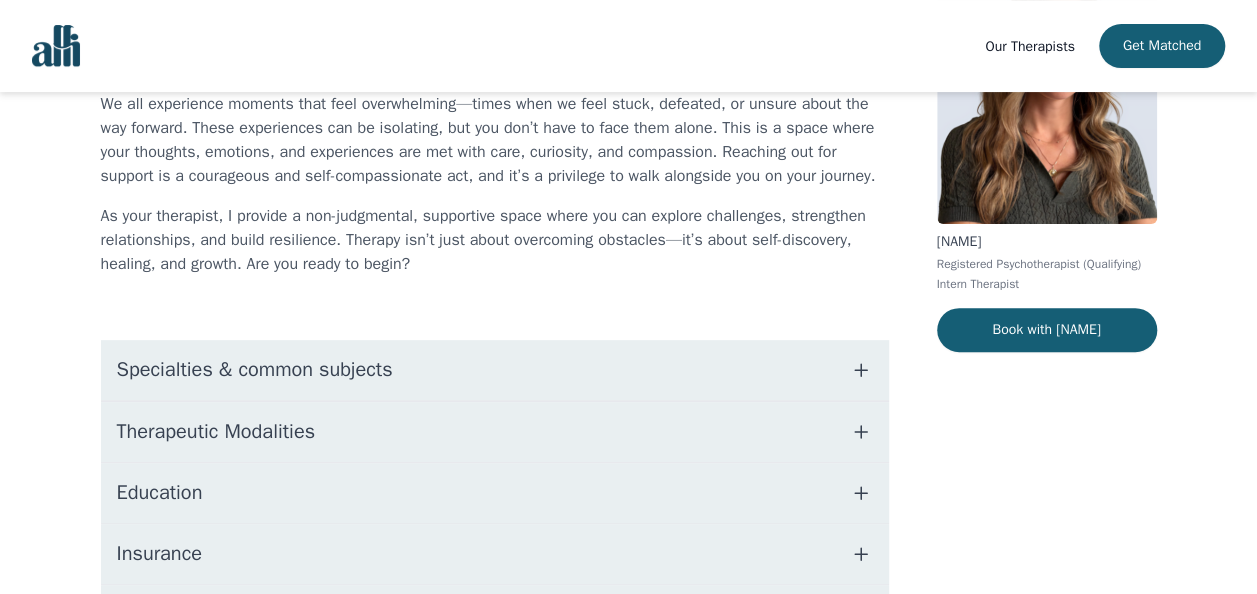 scroll, scrollTop: 240, scrollLeft: 0, axis: vertical 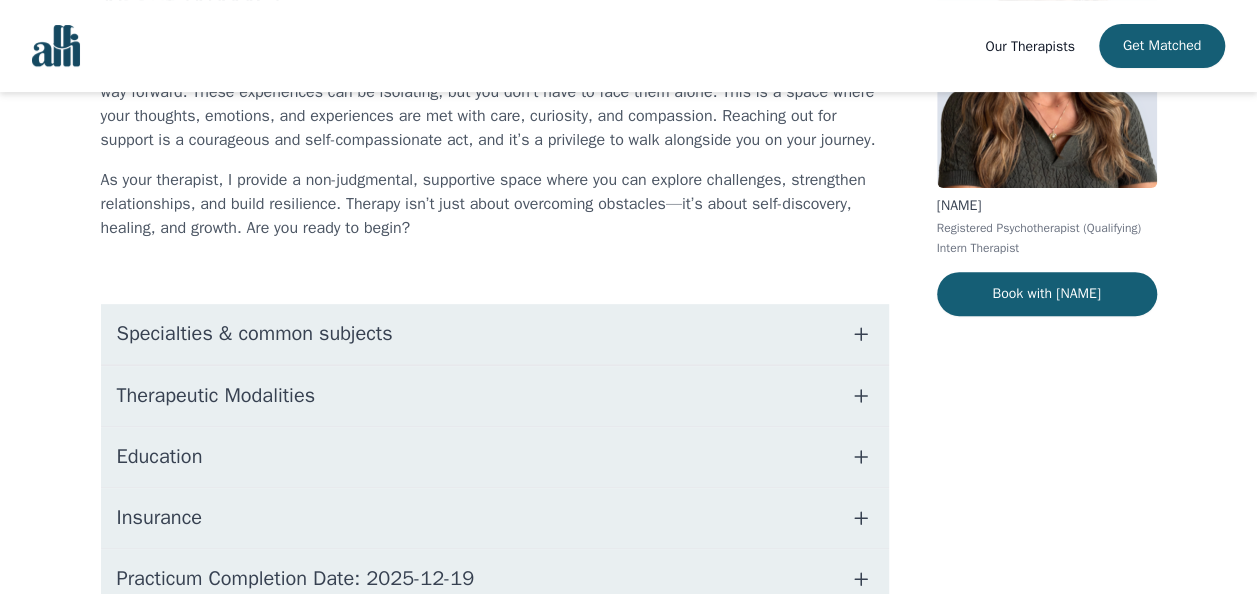 click on "Specialties & common subjects" at bounding box center (495, 334) 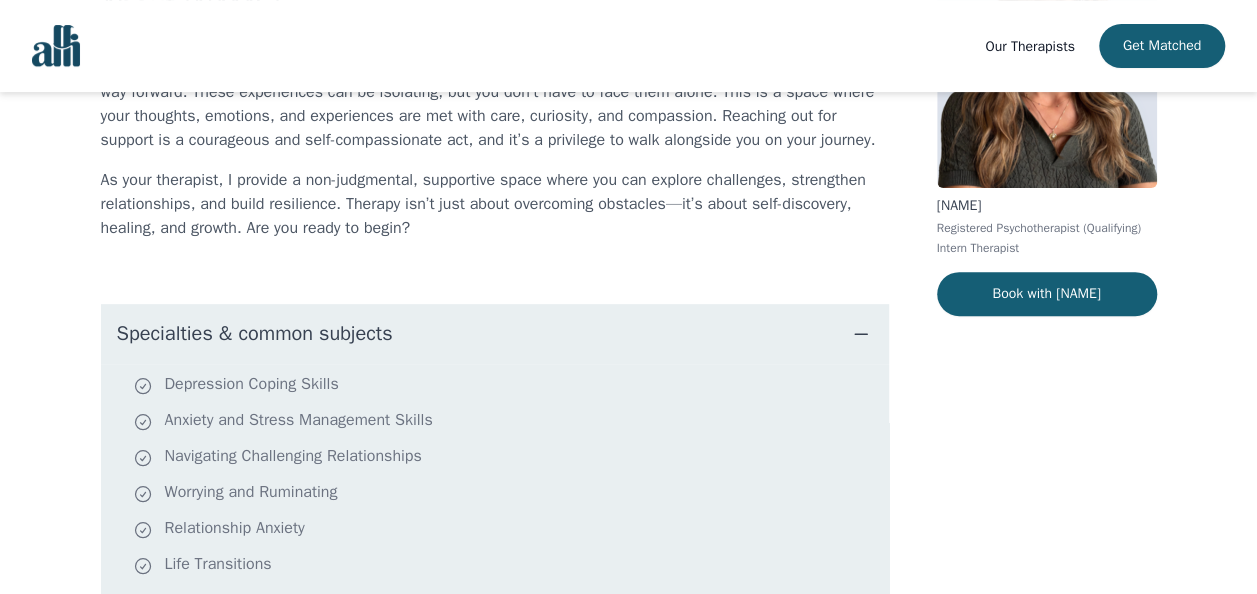type 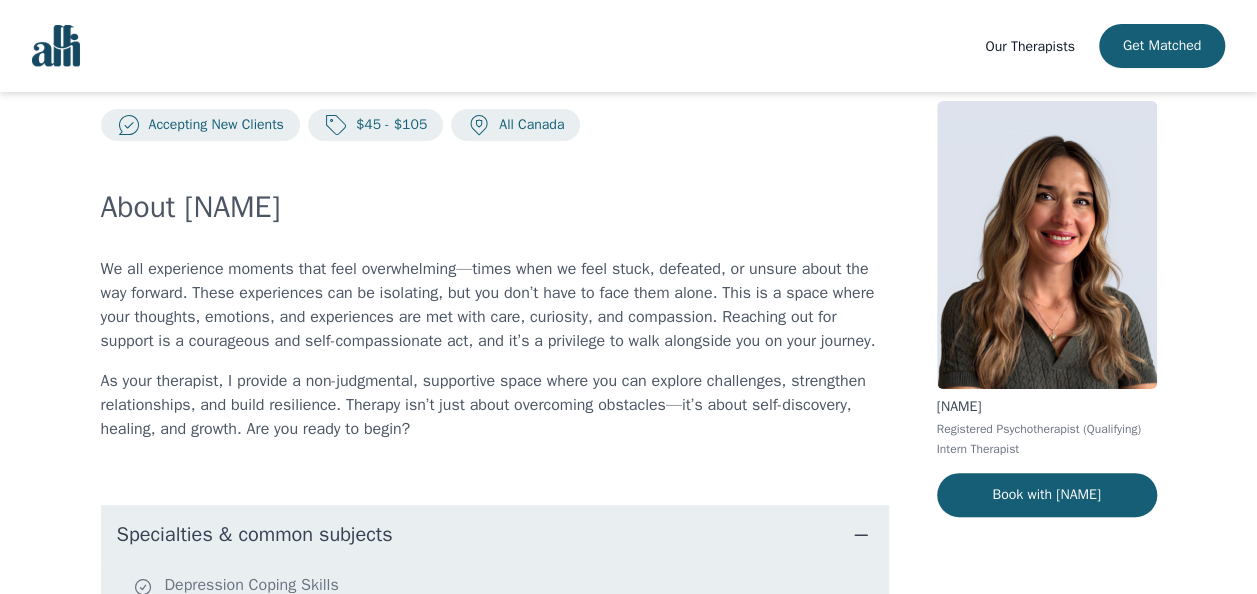 scroll, scrollTop: 0, scrollLeft: 0, axis: both 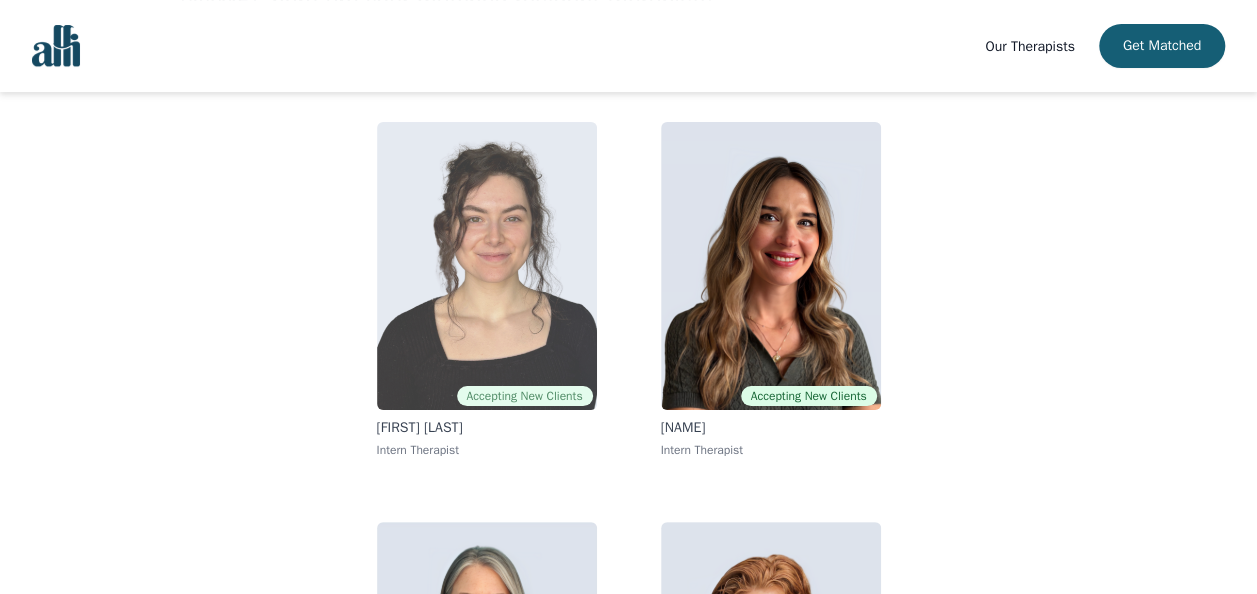 click at bounding box center [487, 266] 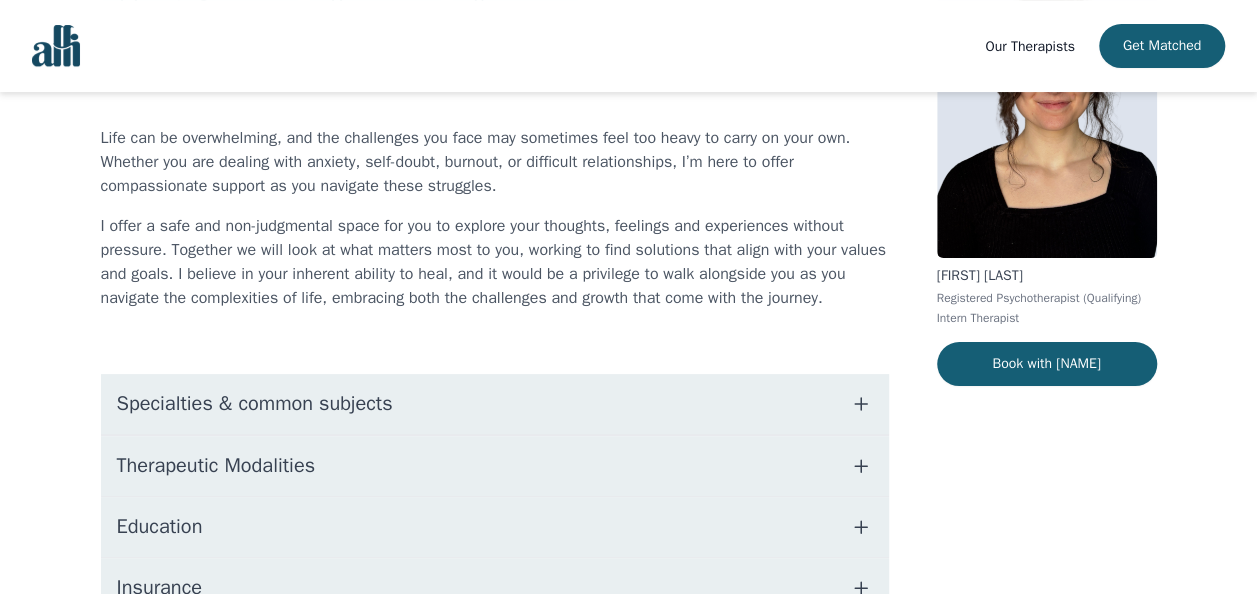 scroll, scrollTop: 0, scrollLeft: 0, axis: both 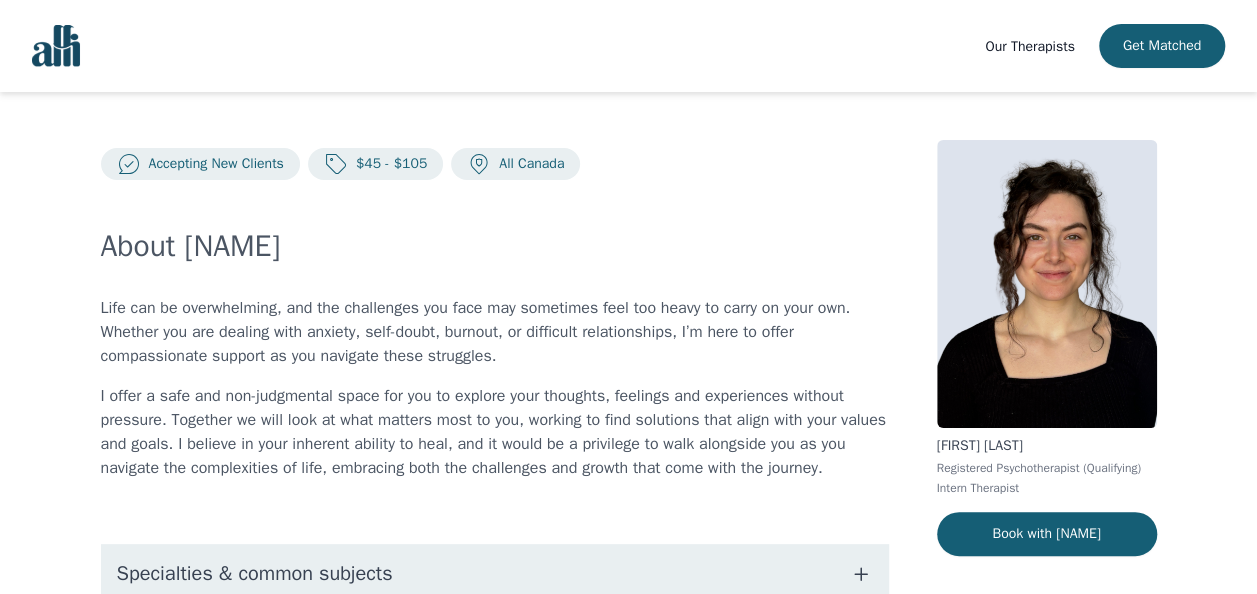 click on "About [NAME] Life can be overwhelming, and the challenges you face may sometimes feel too heavy to carry on your own. Whether you are dealing with anxiety, self-doubt, burnout, or difficult relationships, I’m here to offer compassionate support as you navigate these struggles.  I offer a safe and non-judgmental space for you to explore your thoughts, feelings and experiences without pressure. Together we will look at what matters most to you, working to find solutions that align with your values and goals. I believe in your inherent ability to heal, and it would be a privilege to walk alongside you as you navigate the complexities of life, embracing both the challenges and growth that come with the journey. Specialties & common subjects Therapeutic Modalities Education Insurance Practicum Completion Date: [DATE] Clinical Supervisor: [NAME], Registered Psychotherapist" at bounding box center (495, 569) 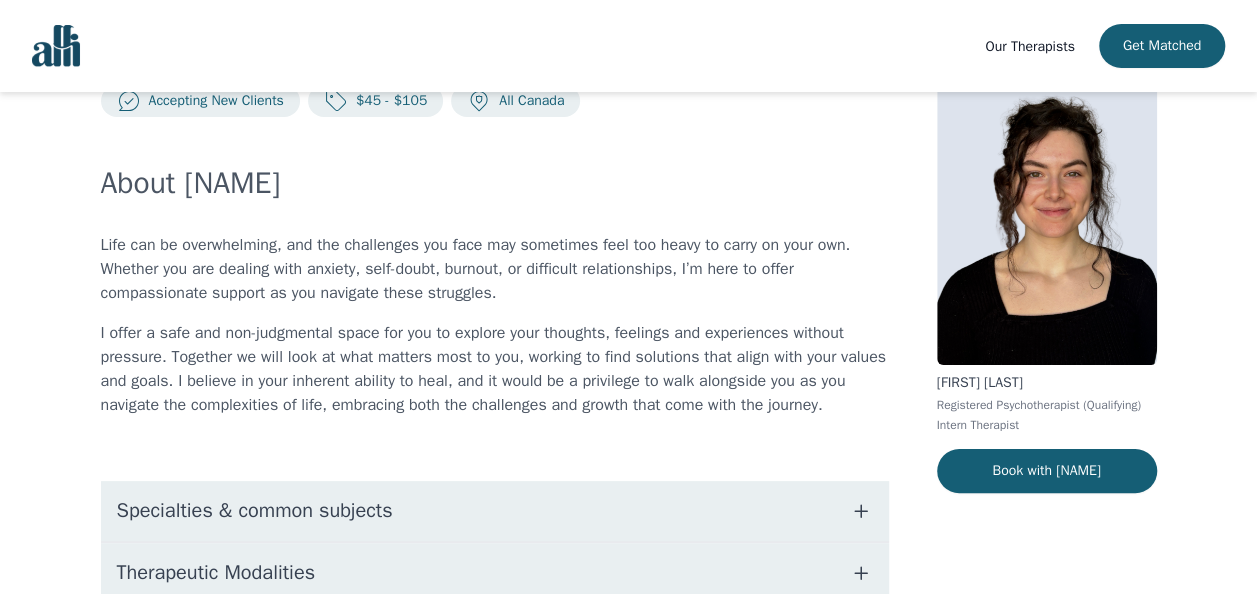 scroll, scrollTop: 181, scrollLeft: 0, axis: vertical 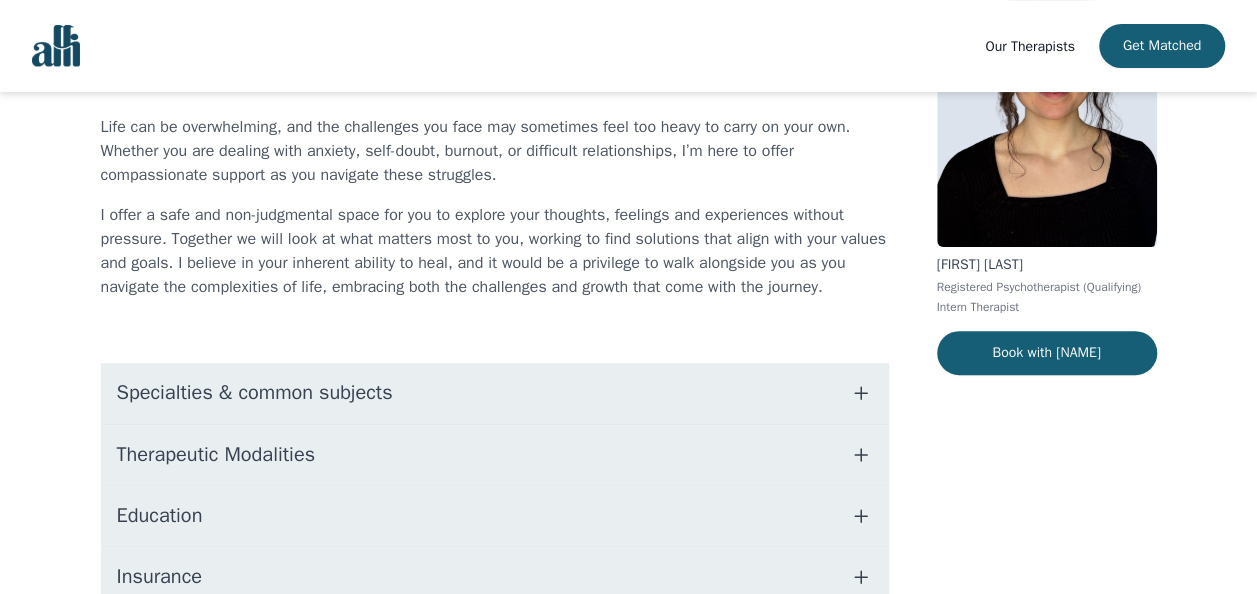 click 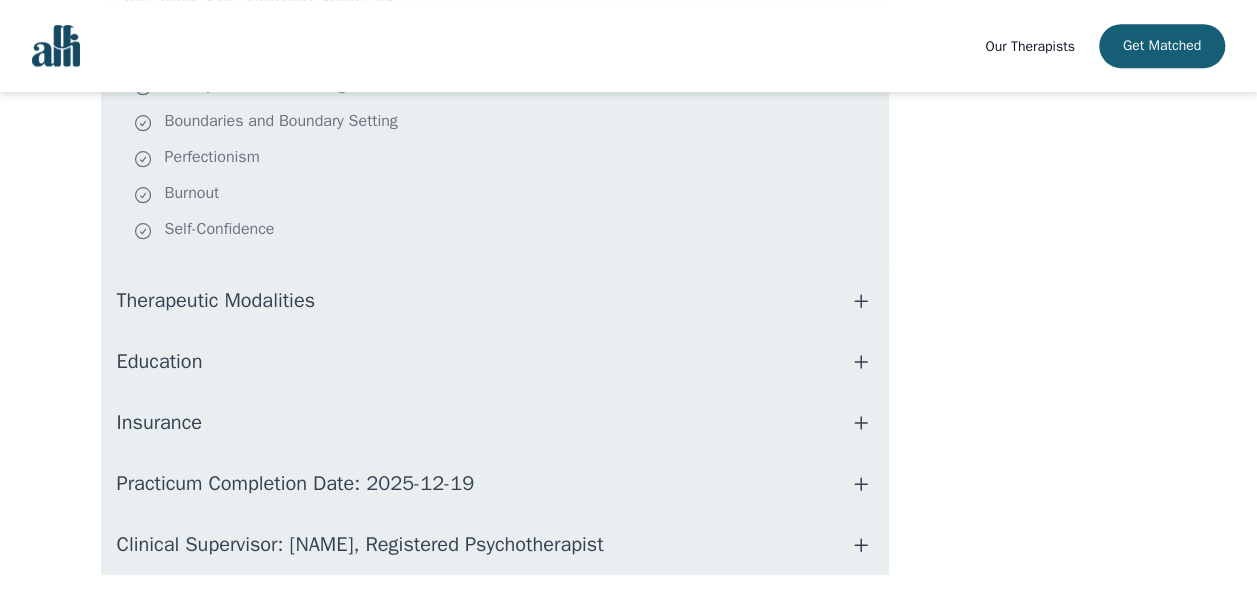 scroll, scrollTop: 587, scrollLeft: 0, axis: vertical 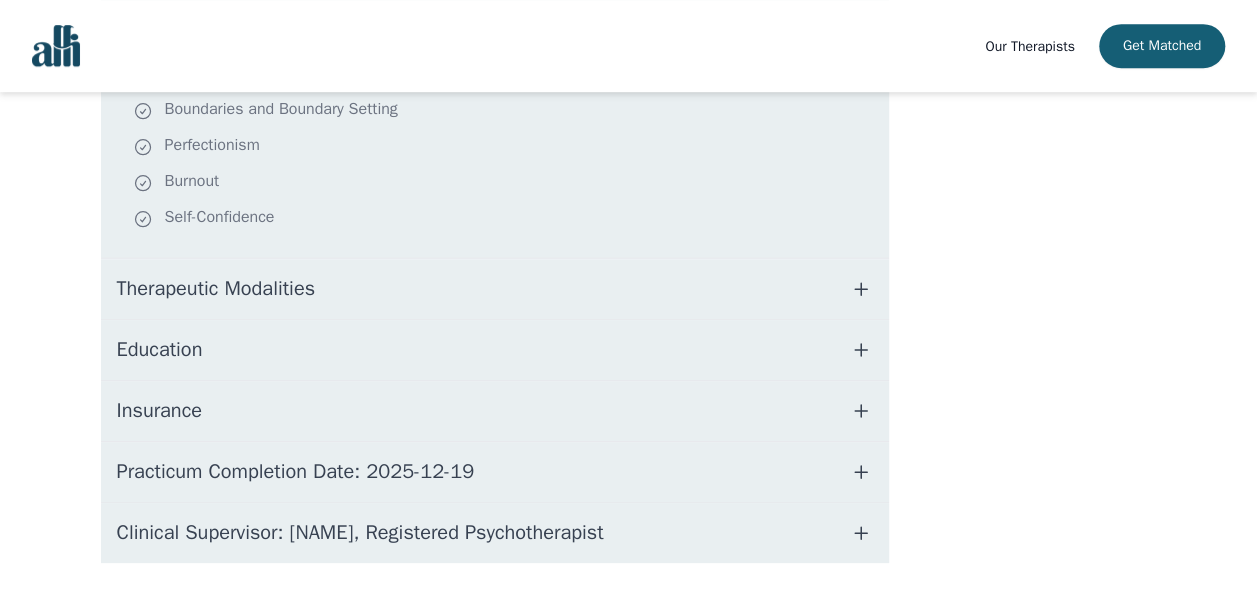 click 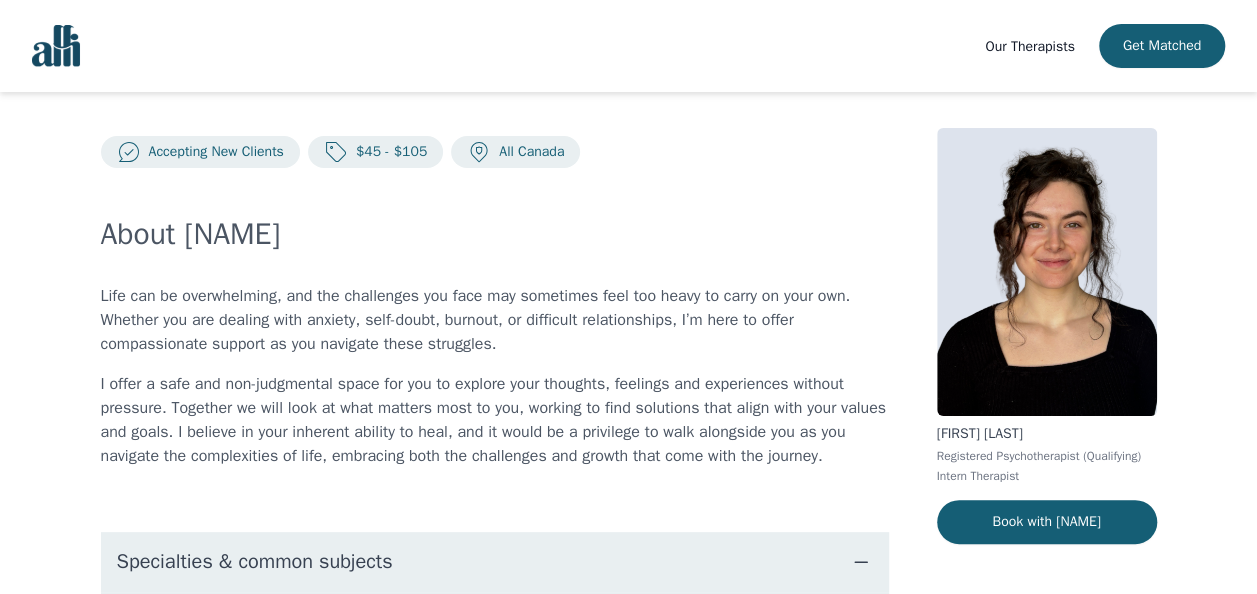 scroll, scrollTop: 0, scrollLeft: 0, axis: both 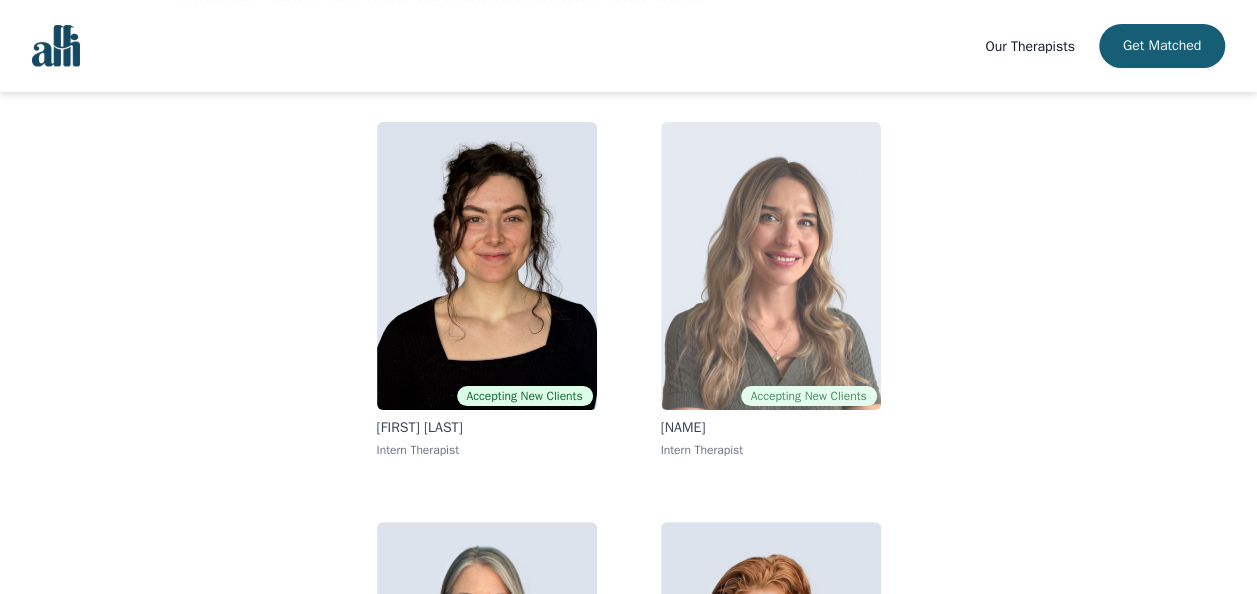 click at bounding box center [771, 266] 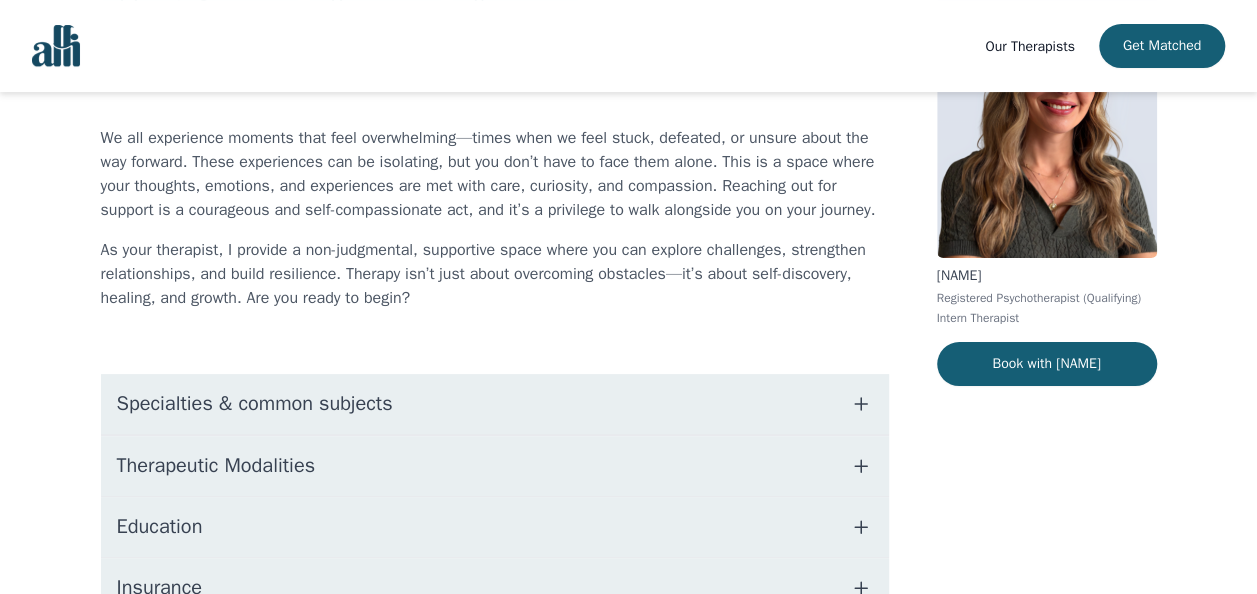 scroll, scrollTop: 0, scrollLeft: 0, axis: both 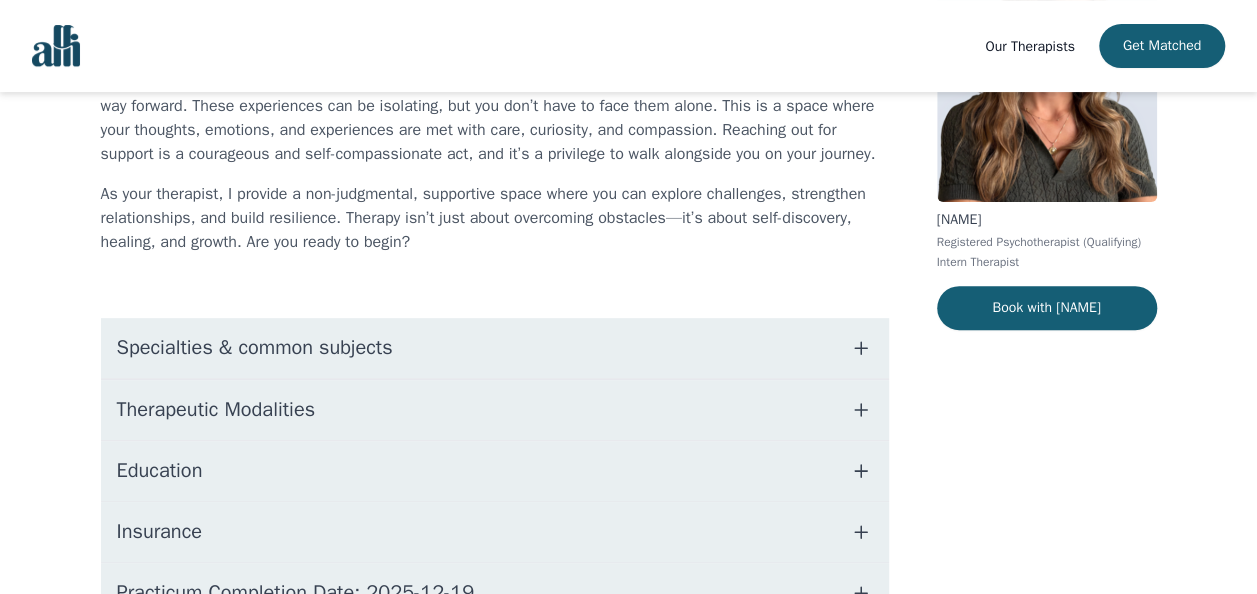 click 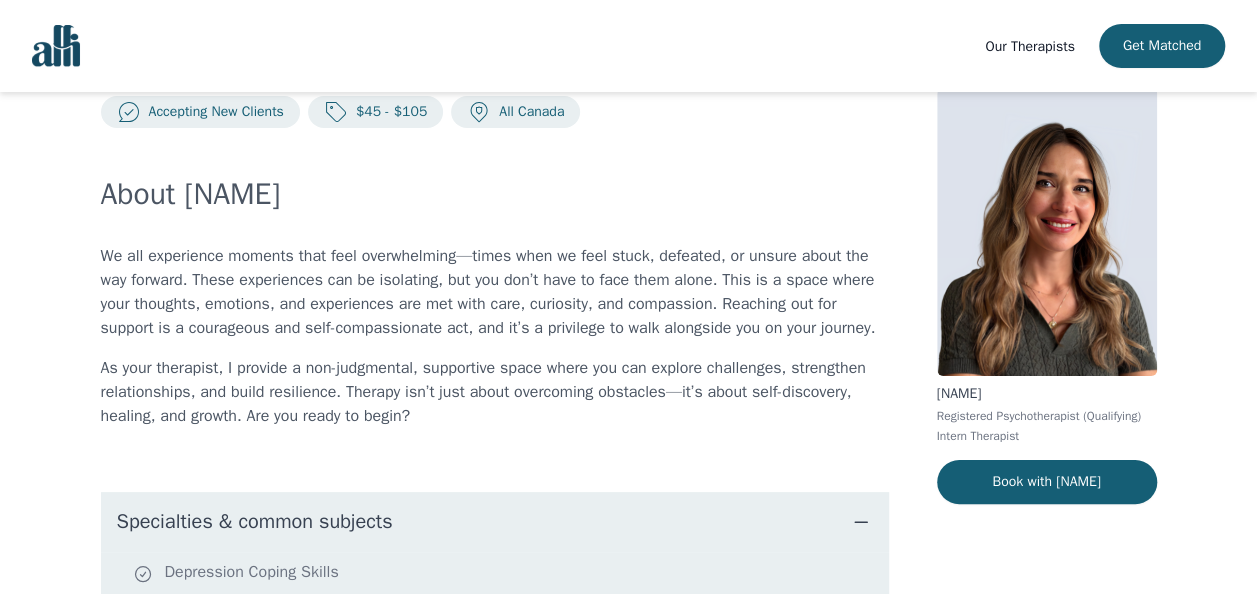scroll, scrollTop: 0, scrollLeft: 0, axis: both 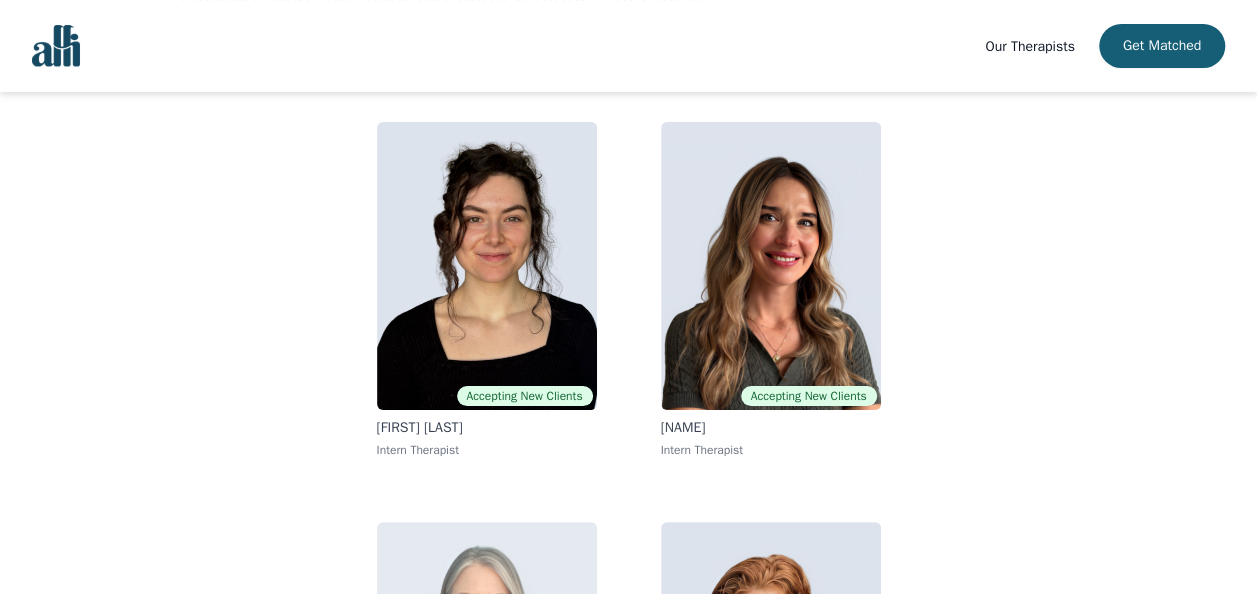 click at bounding box center (487, 666) 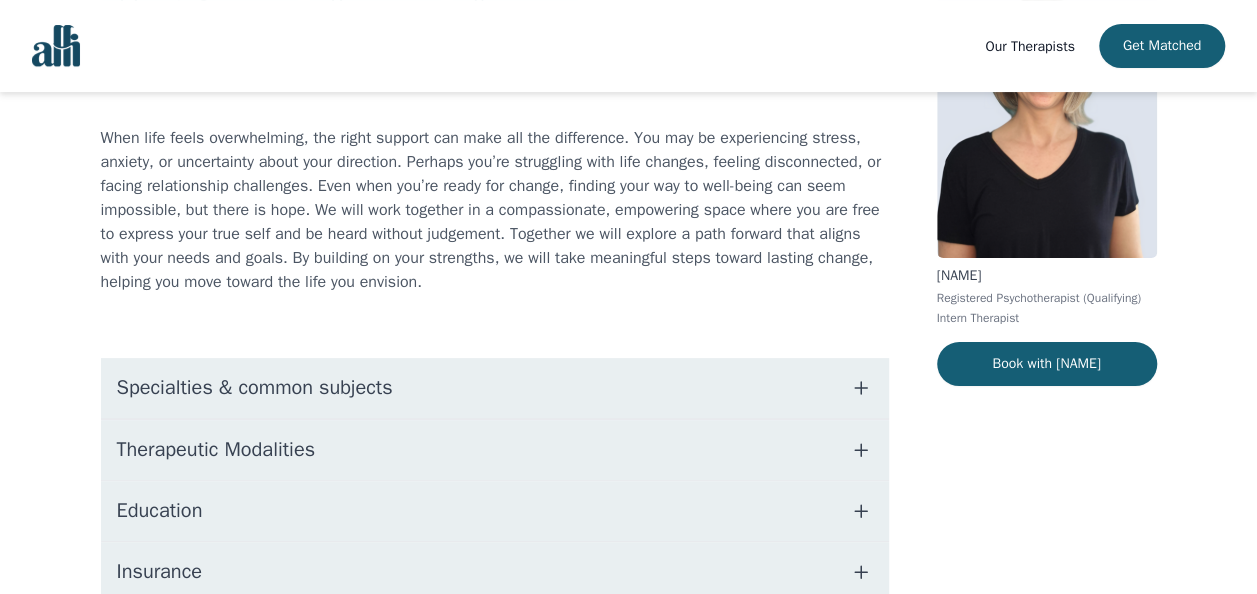 scroll, scrollTop: 0, scrollLeft: 0, axis: both 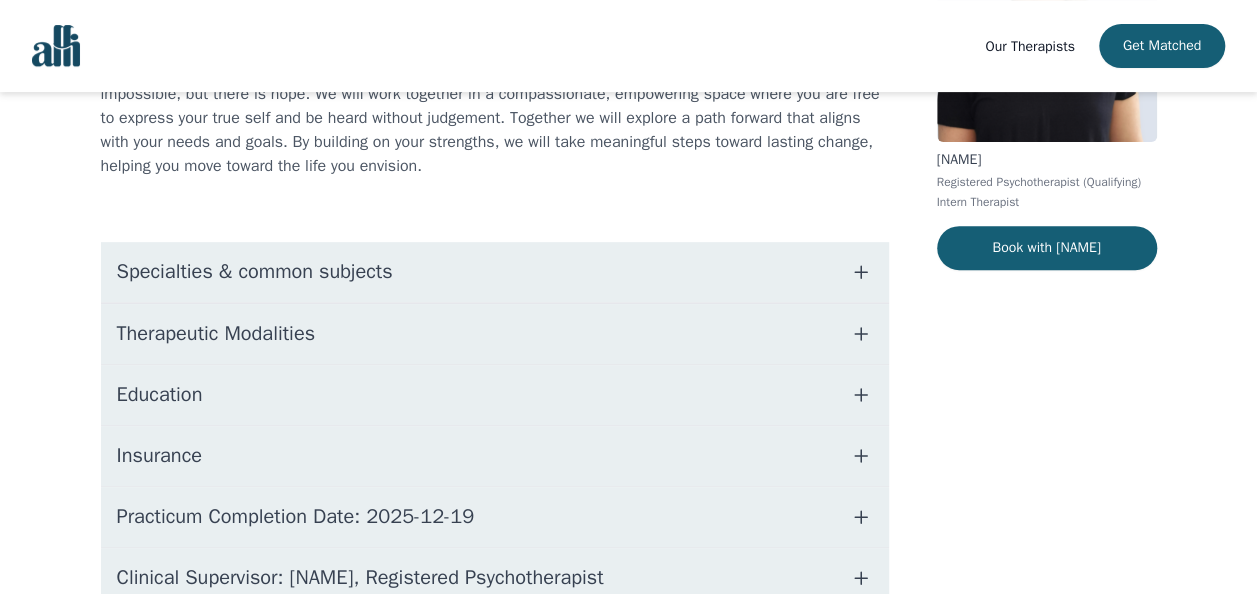 click 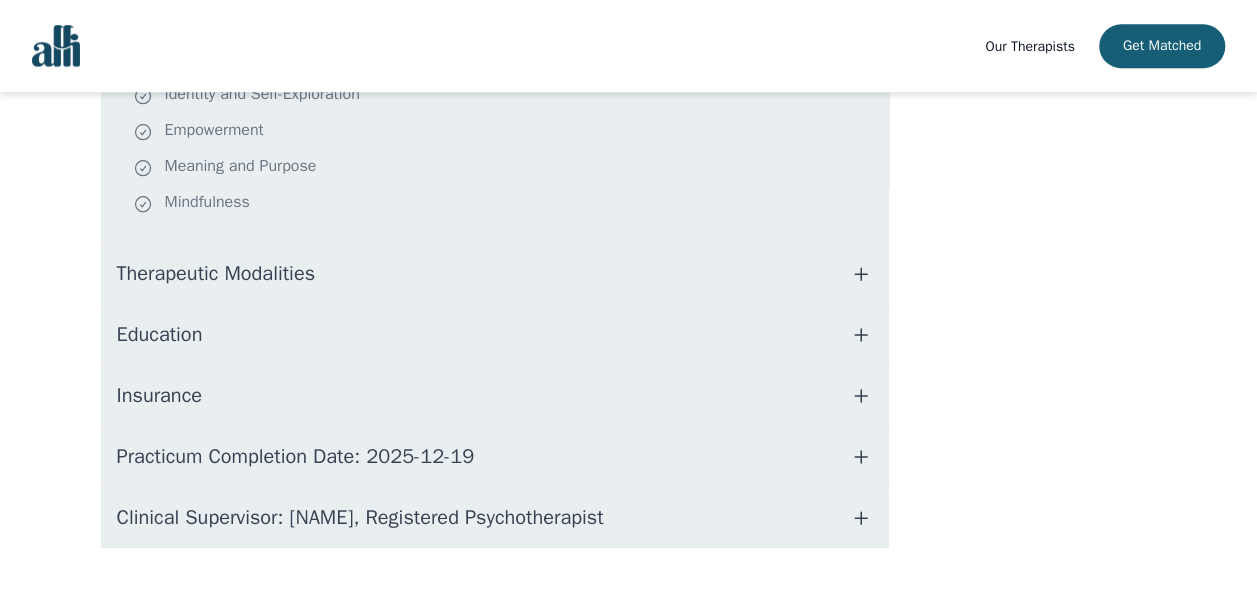 scroll, scrollTop: 746, scrollLeft: 0, axis: vertical 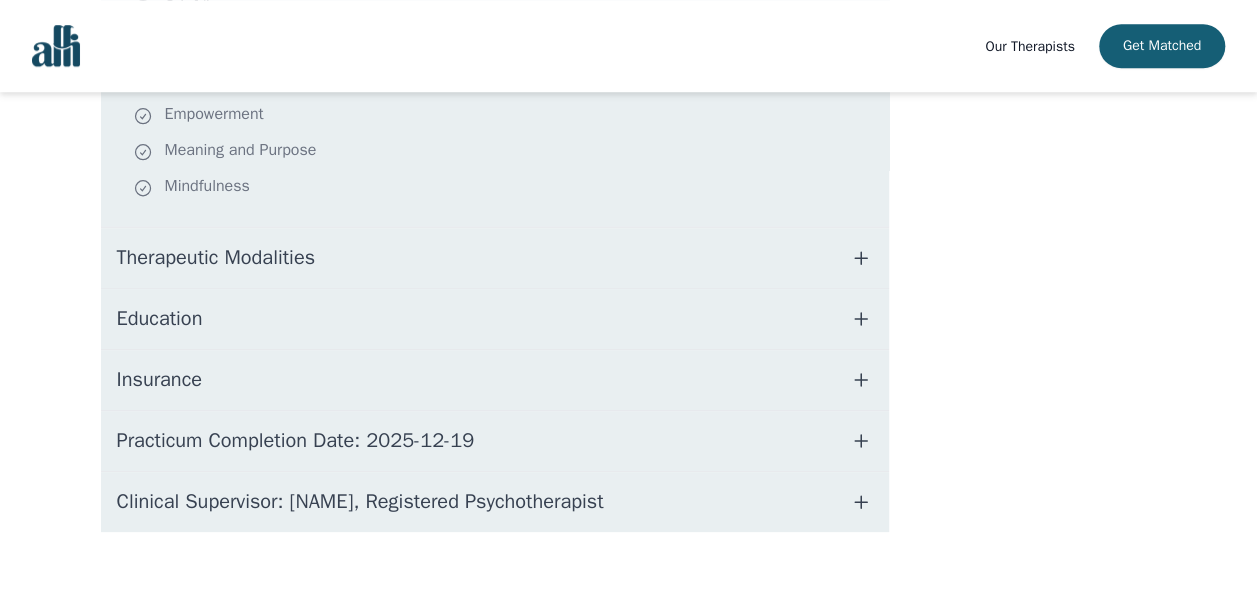 click 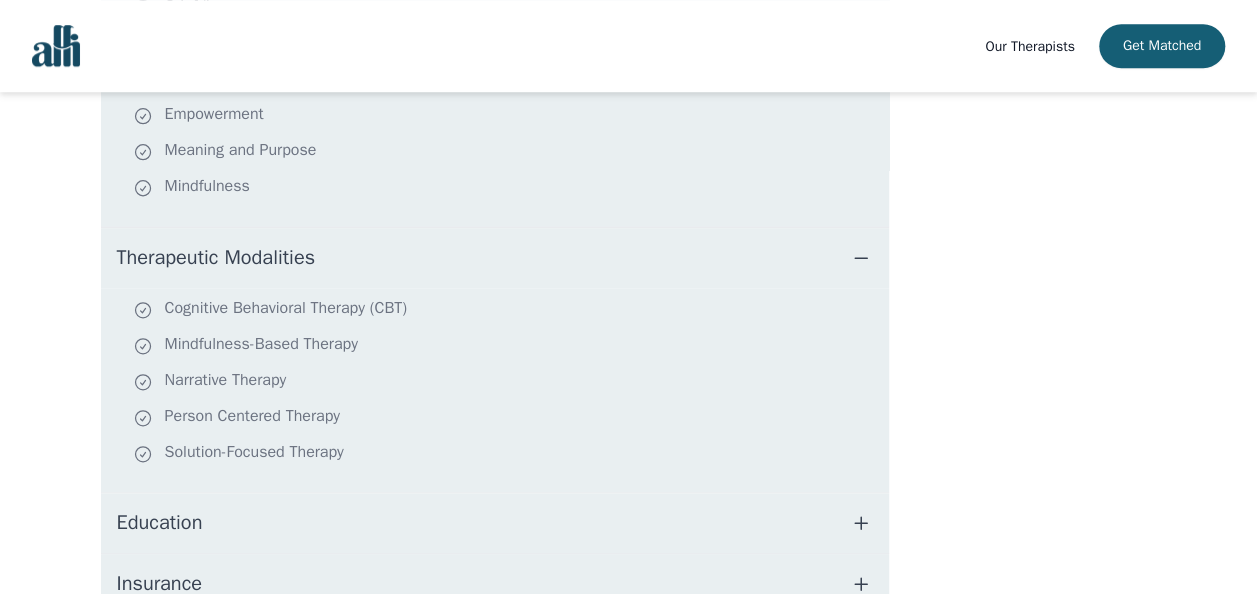 click 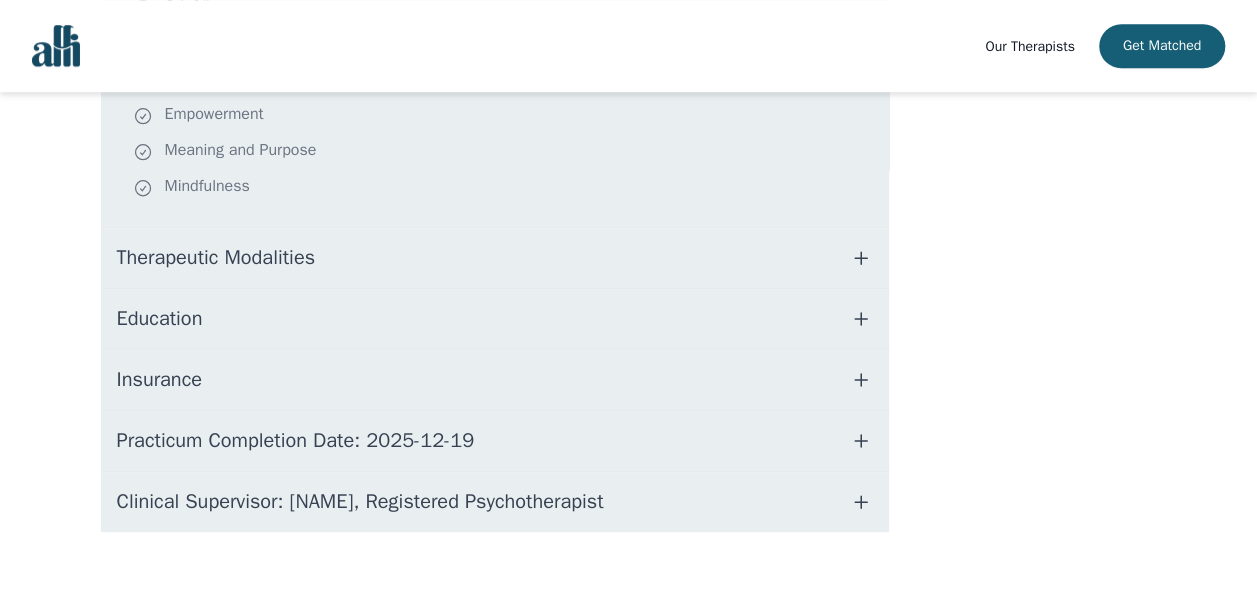 click 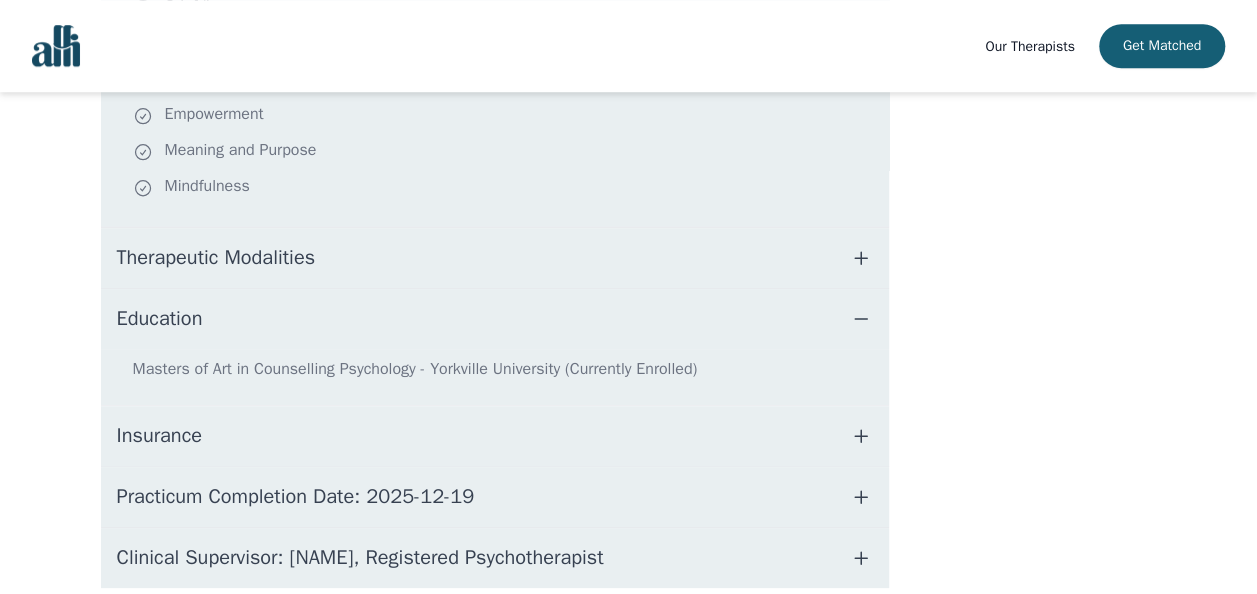 click 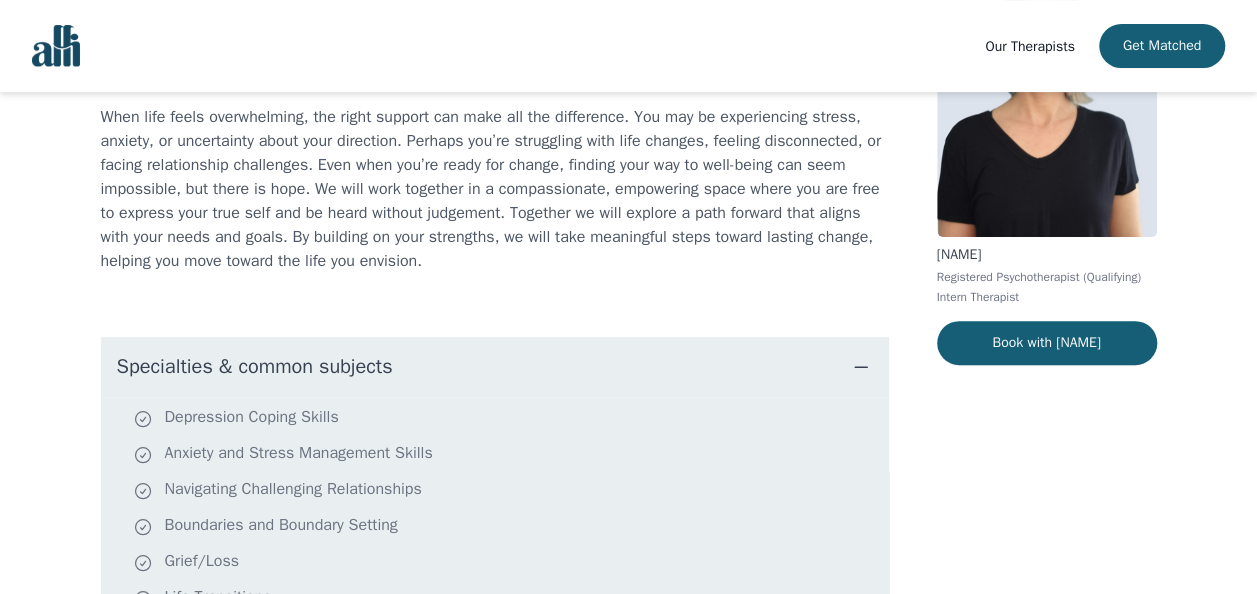 scroll, scrollTop: 0, scrollLeft: 0, axis: both 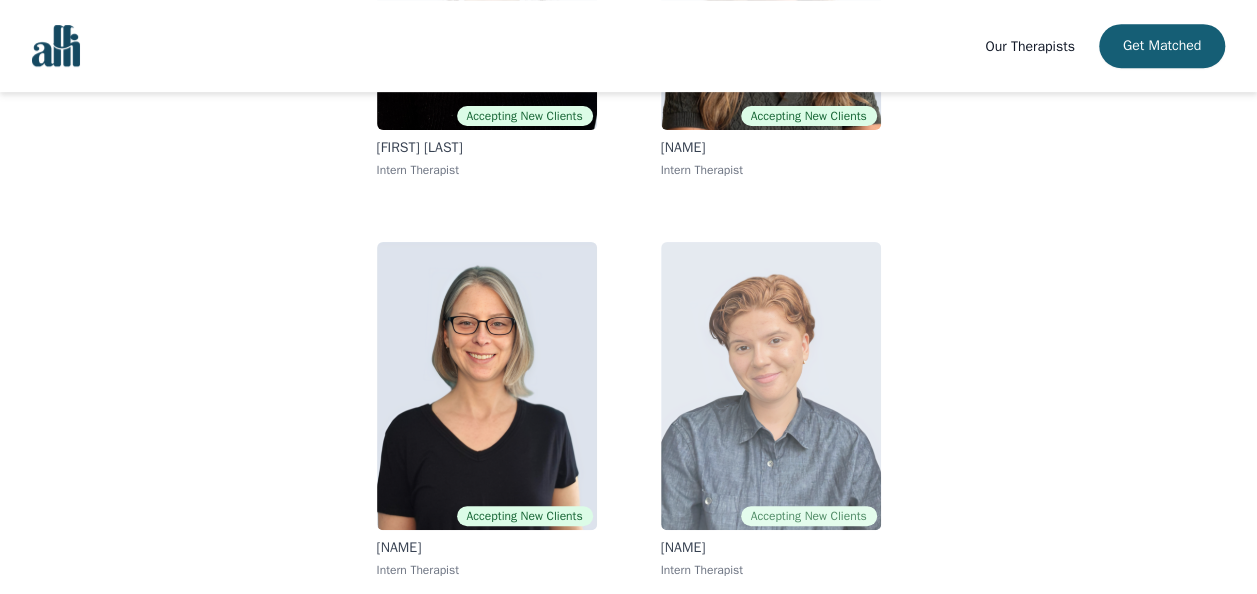 click at bounding box center (771, 386) 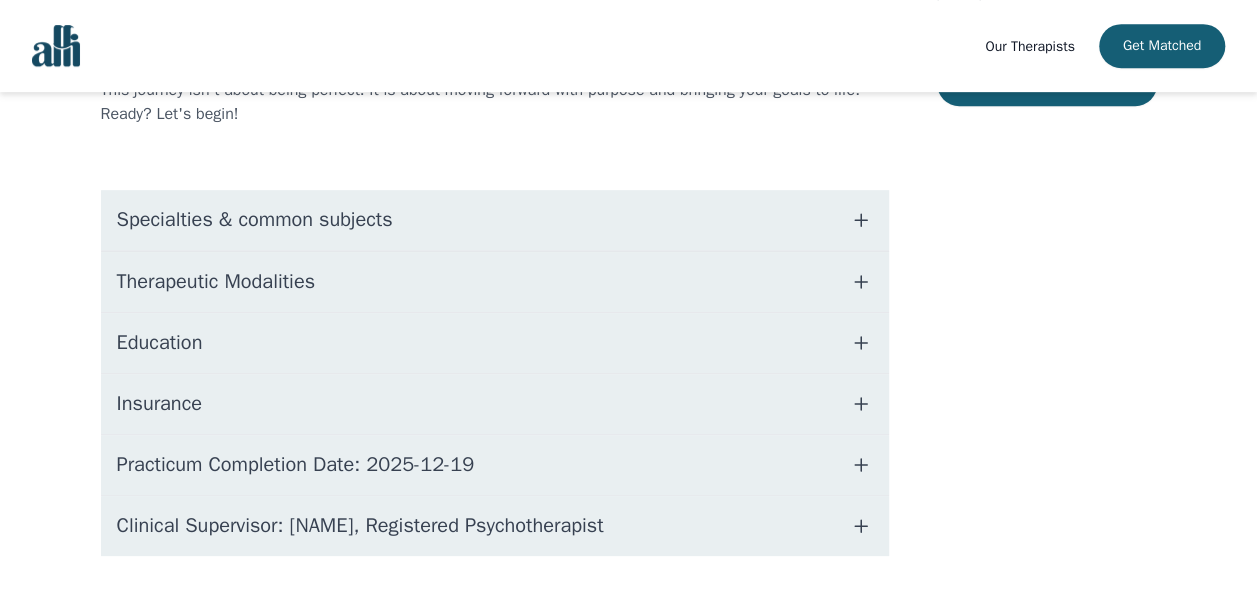 scroll, scrollTop: 0, scrollLeft: 0, axis: both 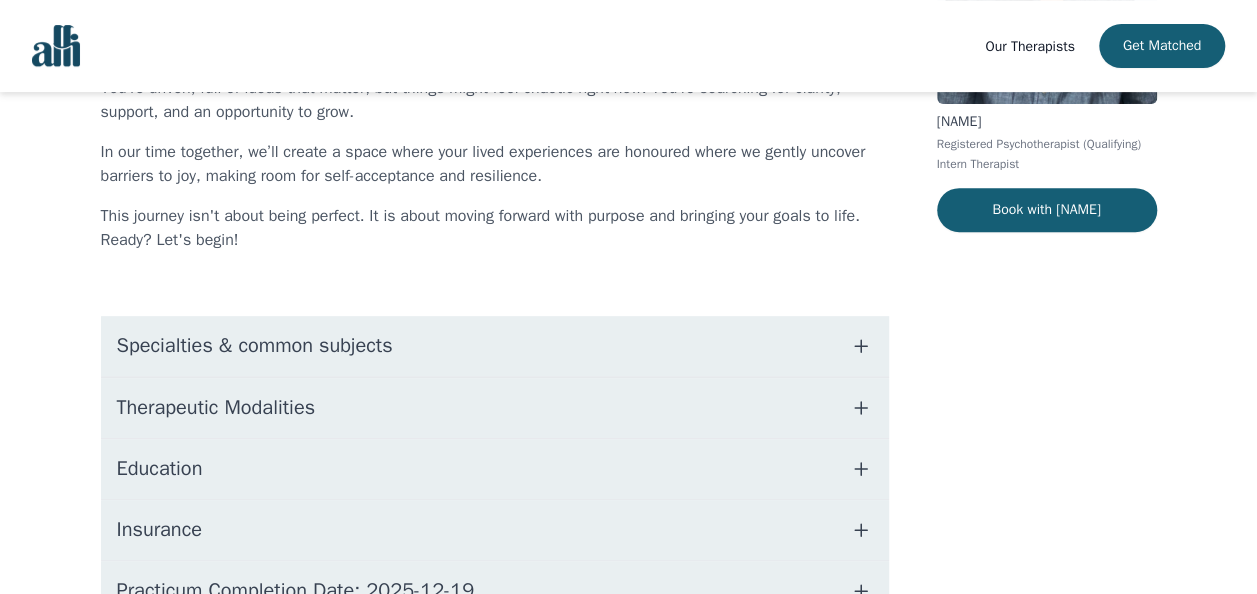 click 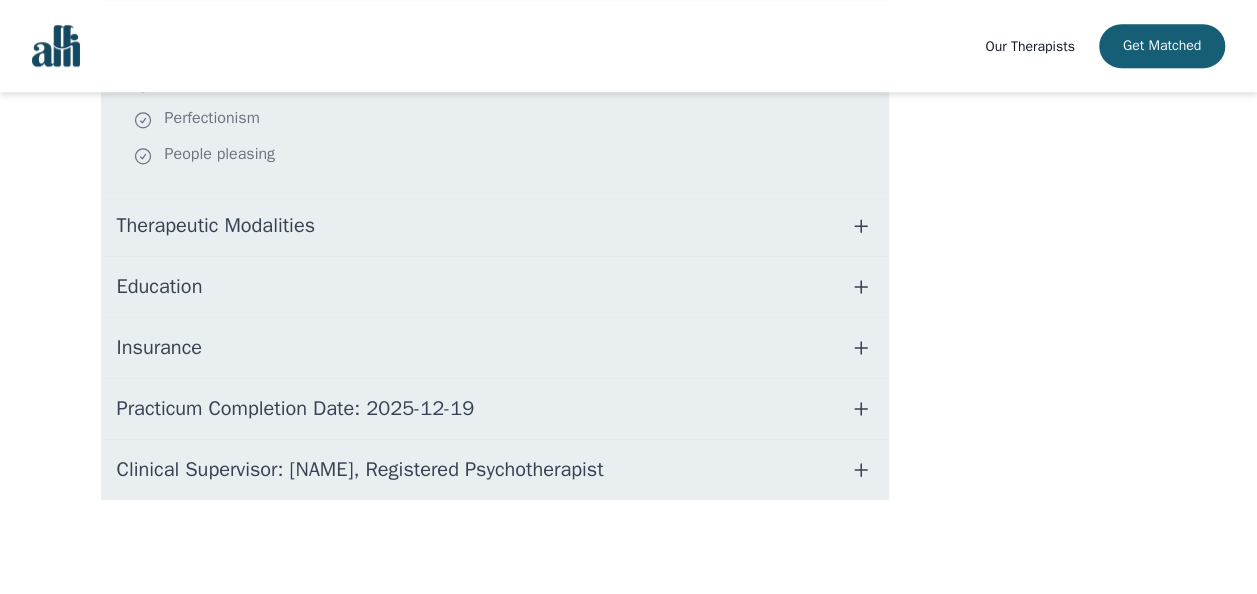 scroll, scrollTop: 0, scrollLeft: 0, axis: both 